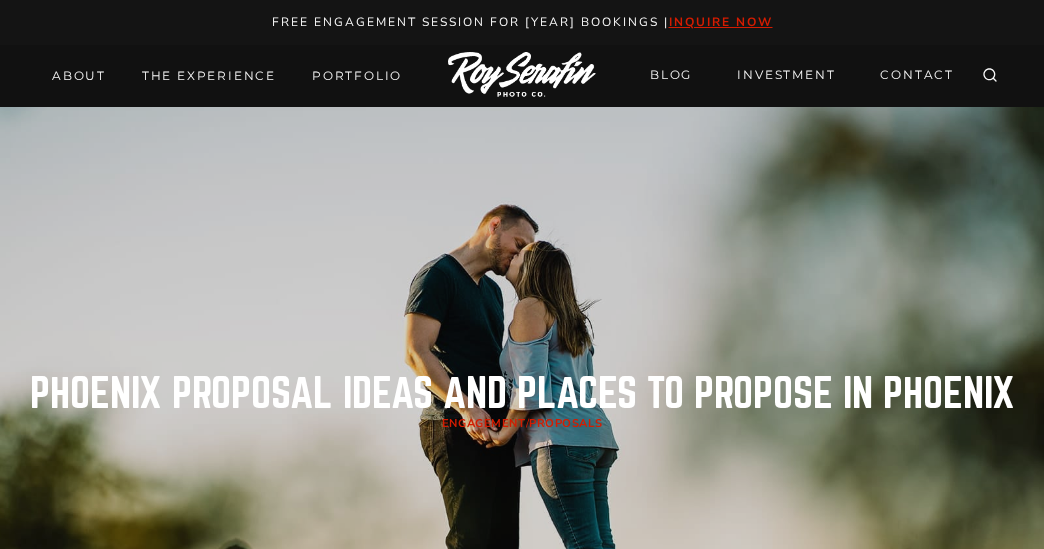 scroll, scrollTop: 0, scrollLeft: 0, axis: both 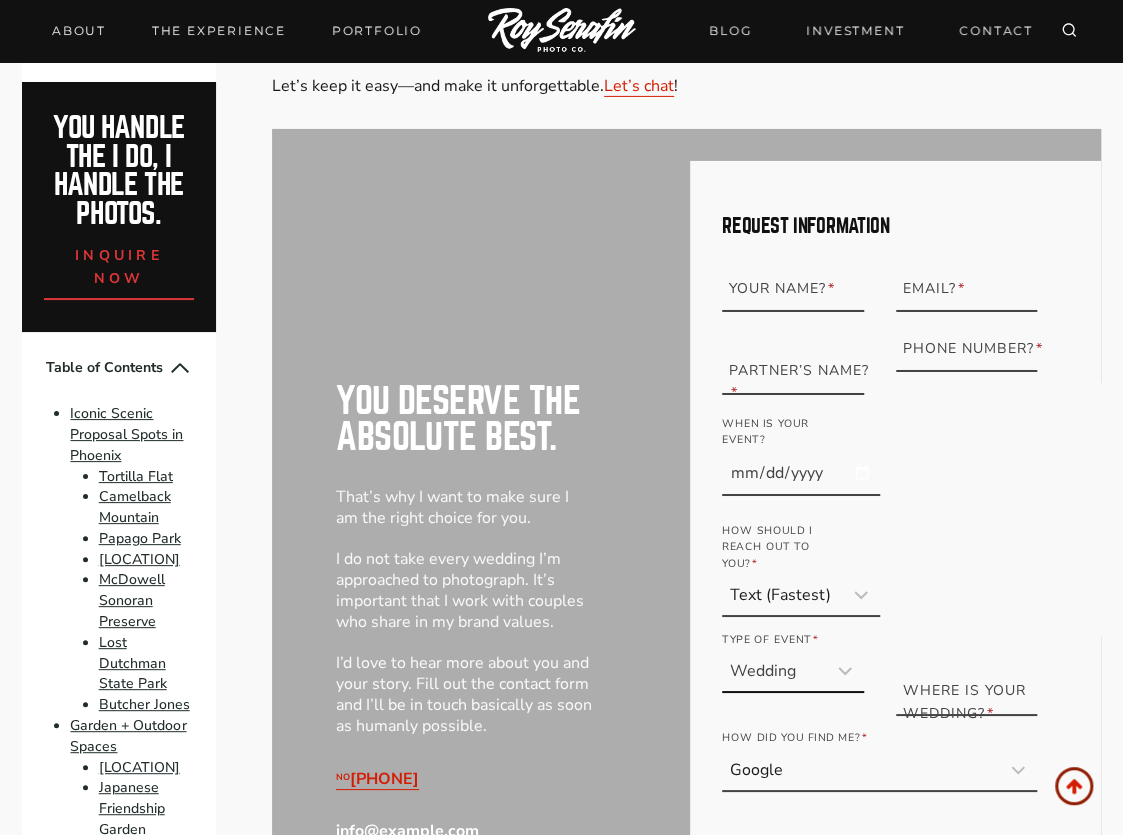 click on "Wedding Elopement Engagement Session Proposal Portrait" at bounding box center (793, 673) 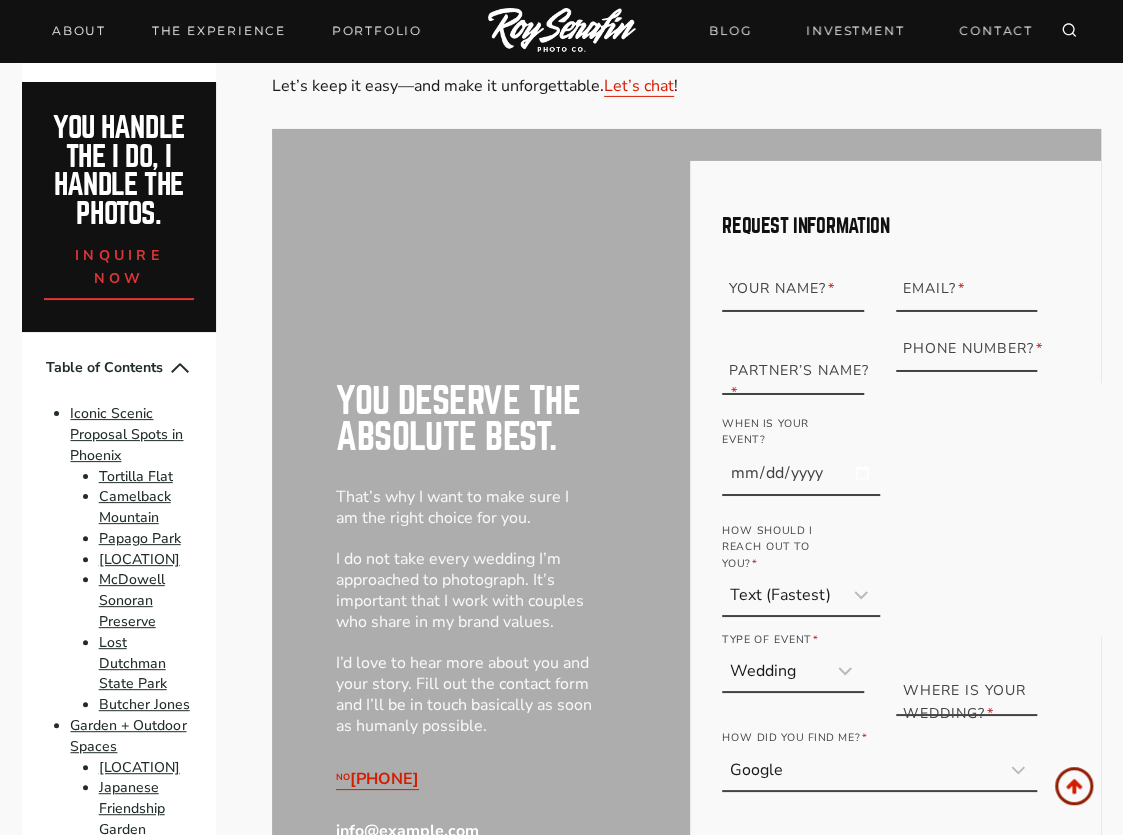 click on "Request Information Your Name? * [FIRST] [LAST] Partner’s Name? * [FIRST] [LAST] Email? * [EMAIL] Phone Number? * [PHONE] When is your event? [DATE] How should i reach out to you? * Text (Fastest) Phone Call Email Type of Event * Wedding Elopement Engagement Session Proposal Portrait Where is your Wedding? * How did you find me? * Google Instagram Facebook Youtube Vendor Referral Client Referral Carrier Pigeon Tell me more about whats important to you * submit form" at bounding box center [879, 625] 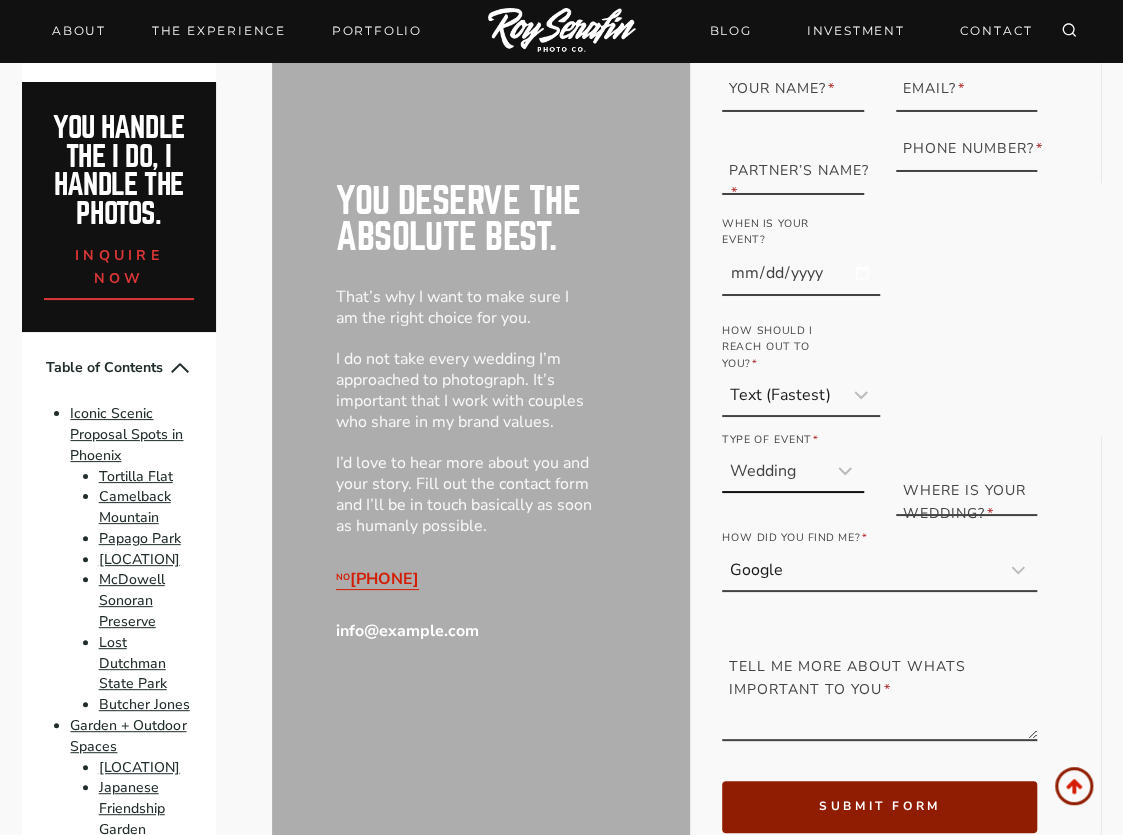 click on "Wedding Elopement Engagement Session Proposal Portrait" at bounding box center [793, 473] 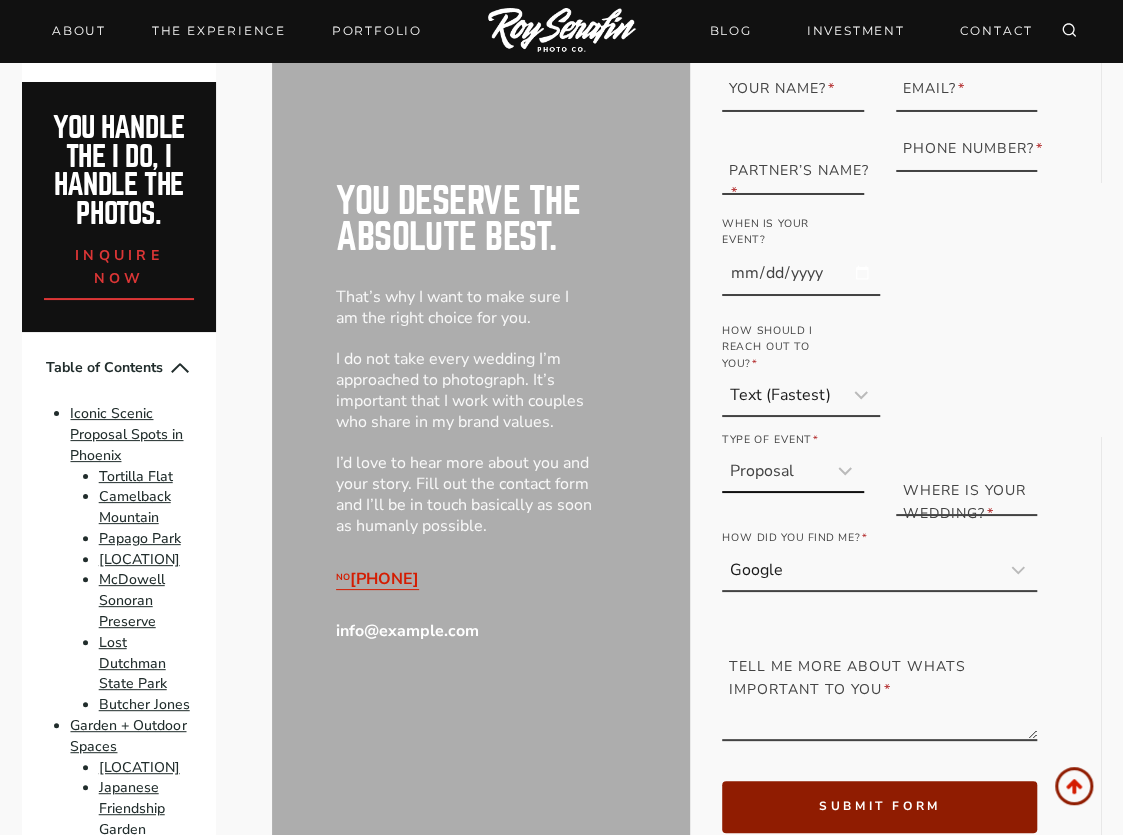 click on "Wedding Elopement Engagement Session Proposal Portrait" at bounding box center (793, 473) 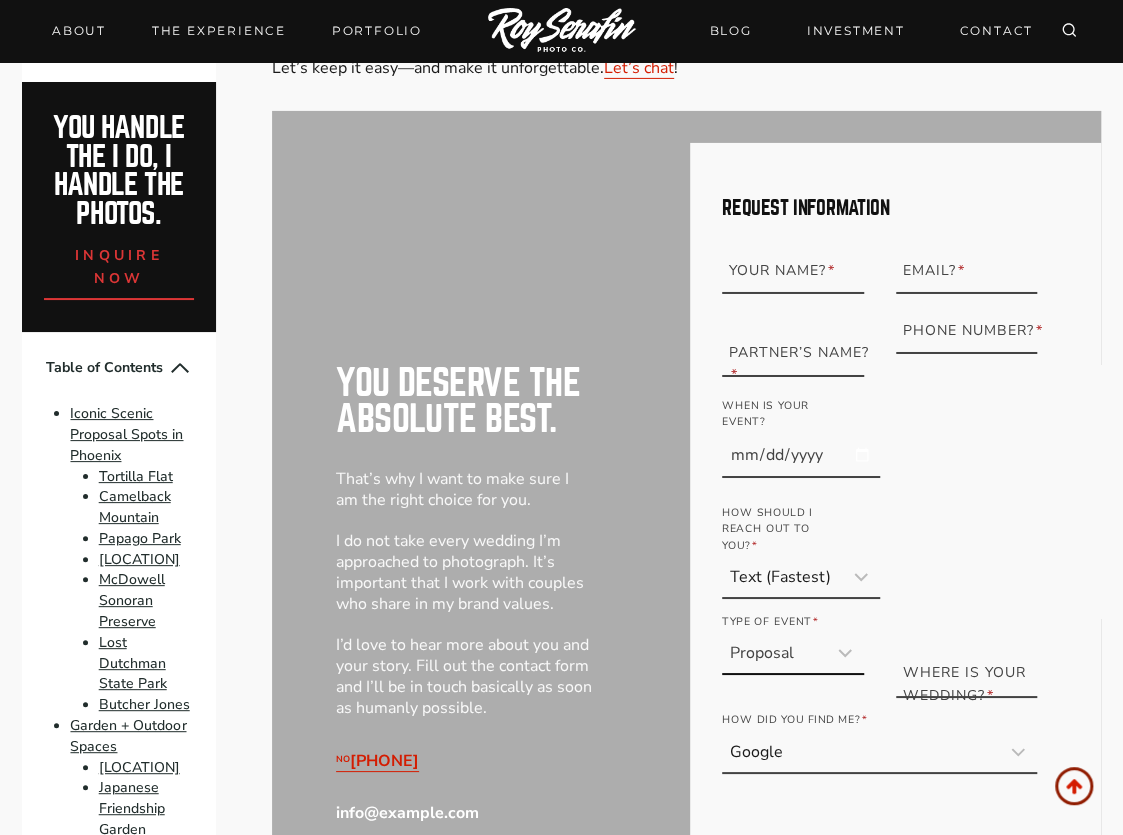 scroll, scrollTop: 16400, scrollLeft: 0, axis: vertical 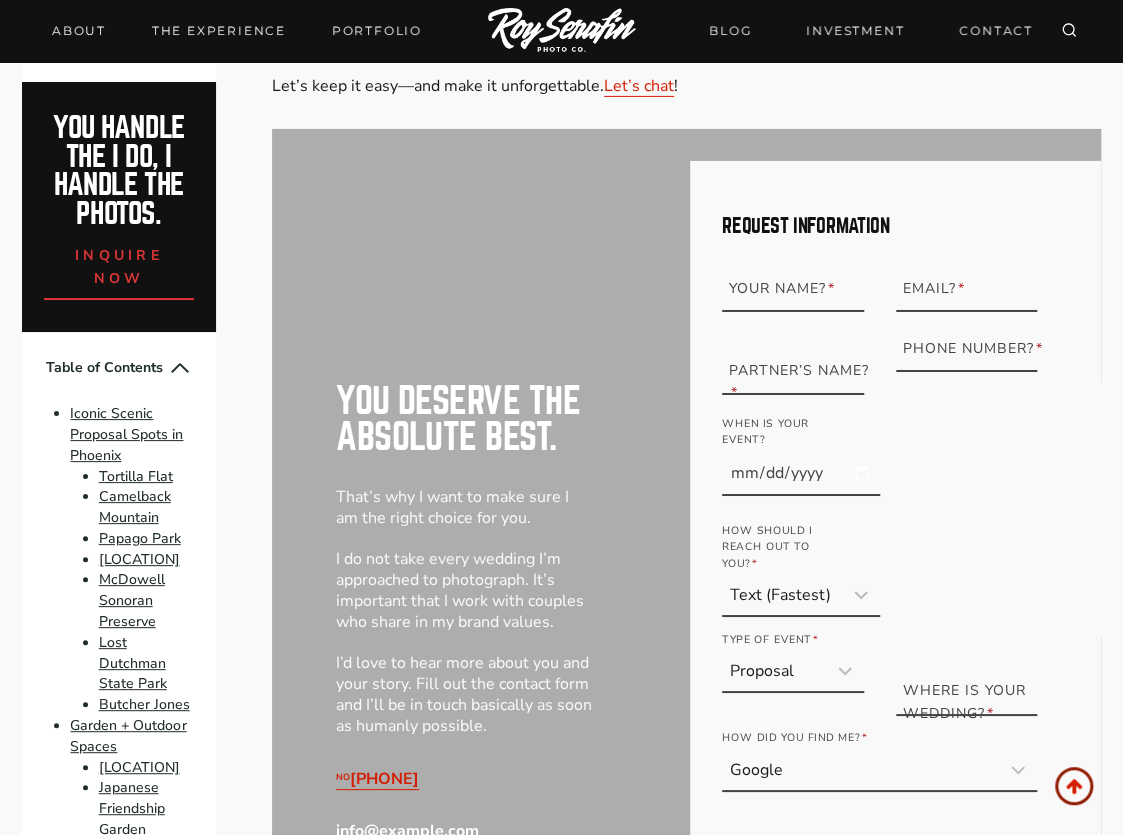 click on "Your Name? *" at bounding box center (800, 289) 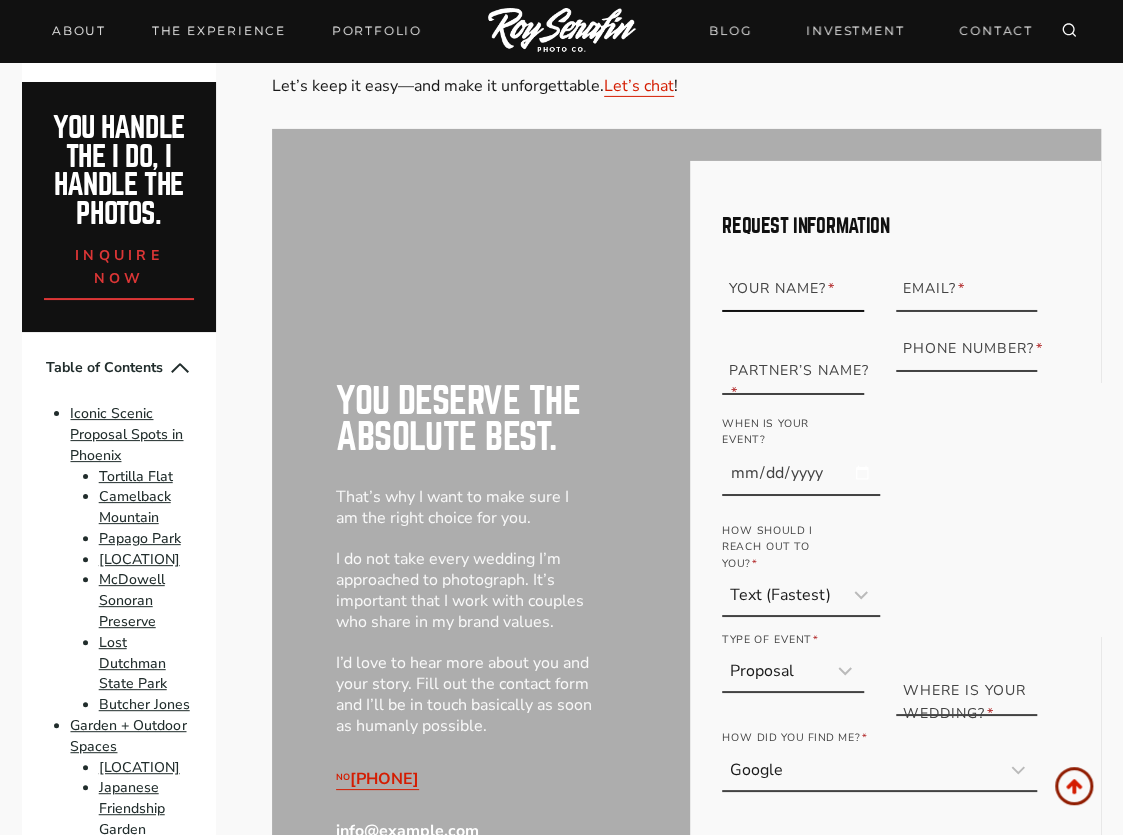 click on "Your Name? *" at bounding box center [793, 292] 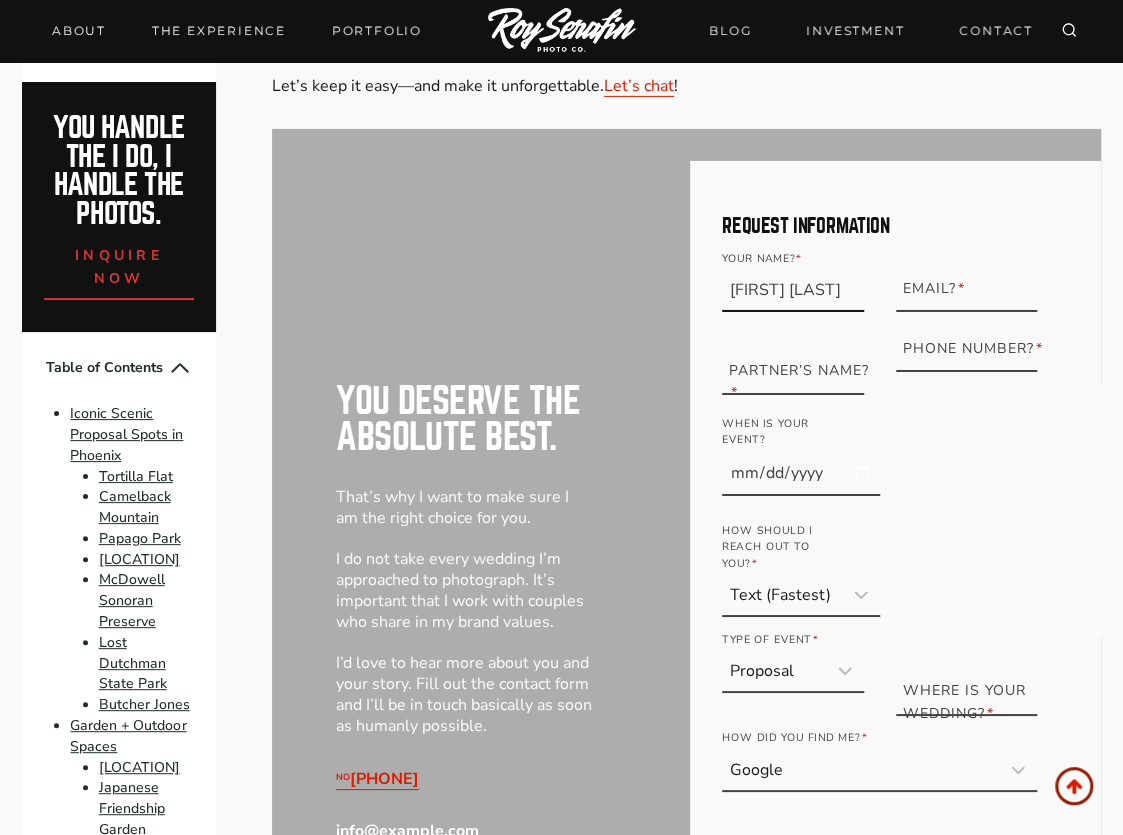 type on "Michael O'Toole" 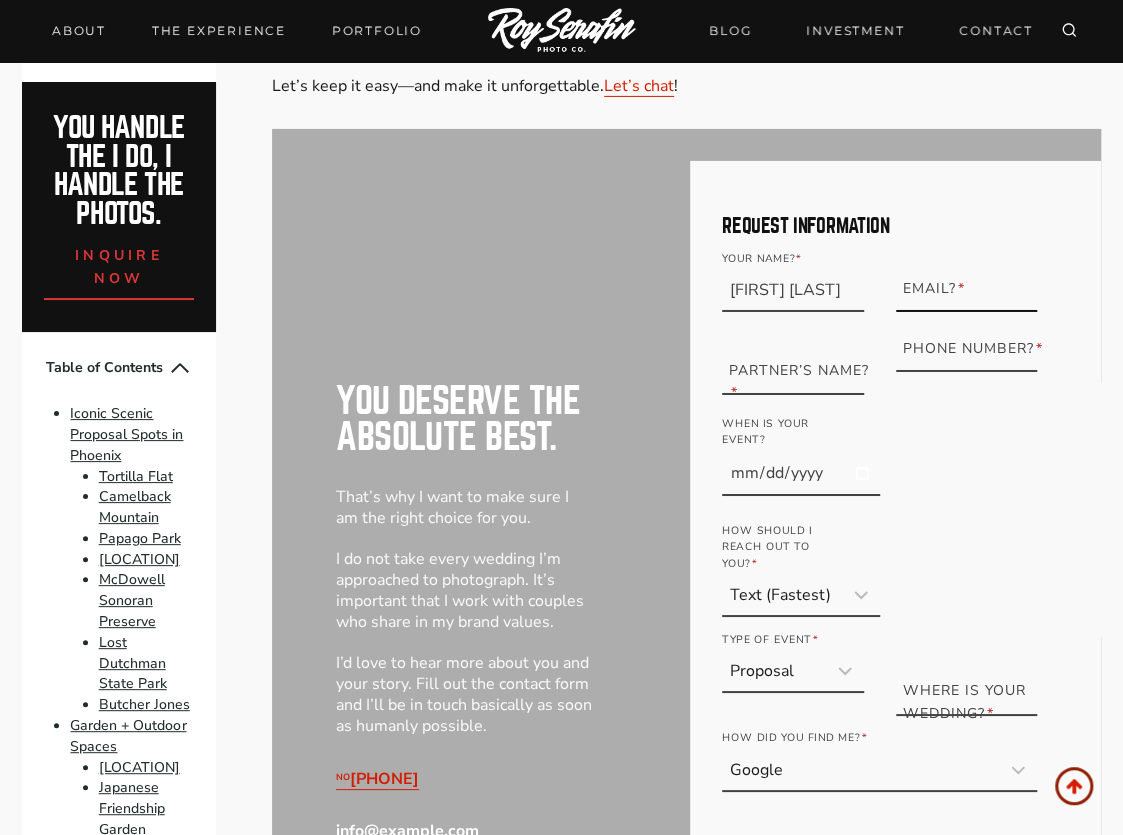 type on "maotoole95@yahoo.com" 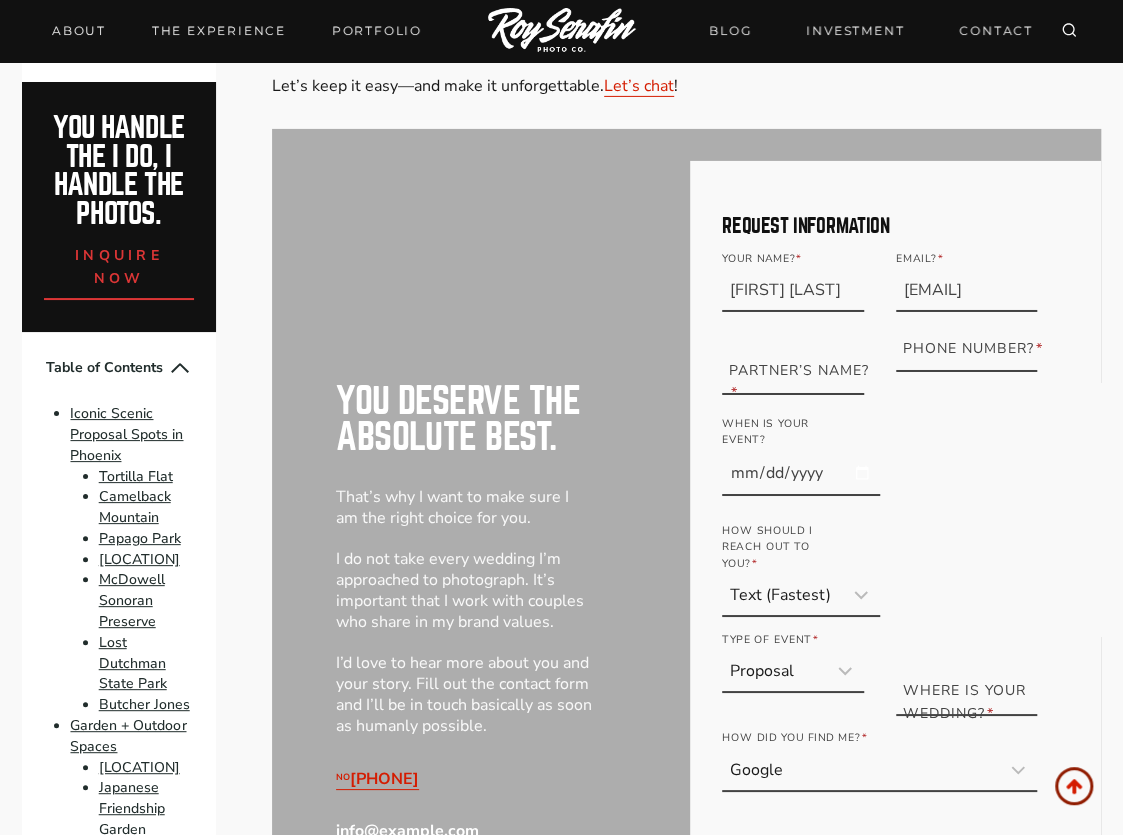 click on "Partner’s Name? *" at bounding box center (800, 383) 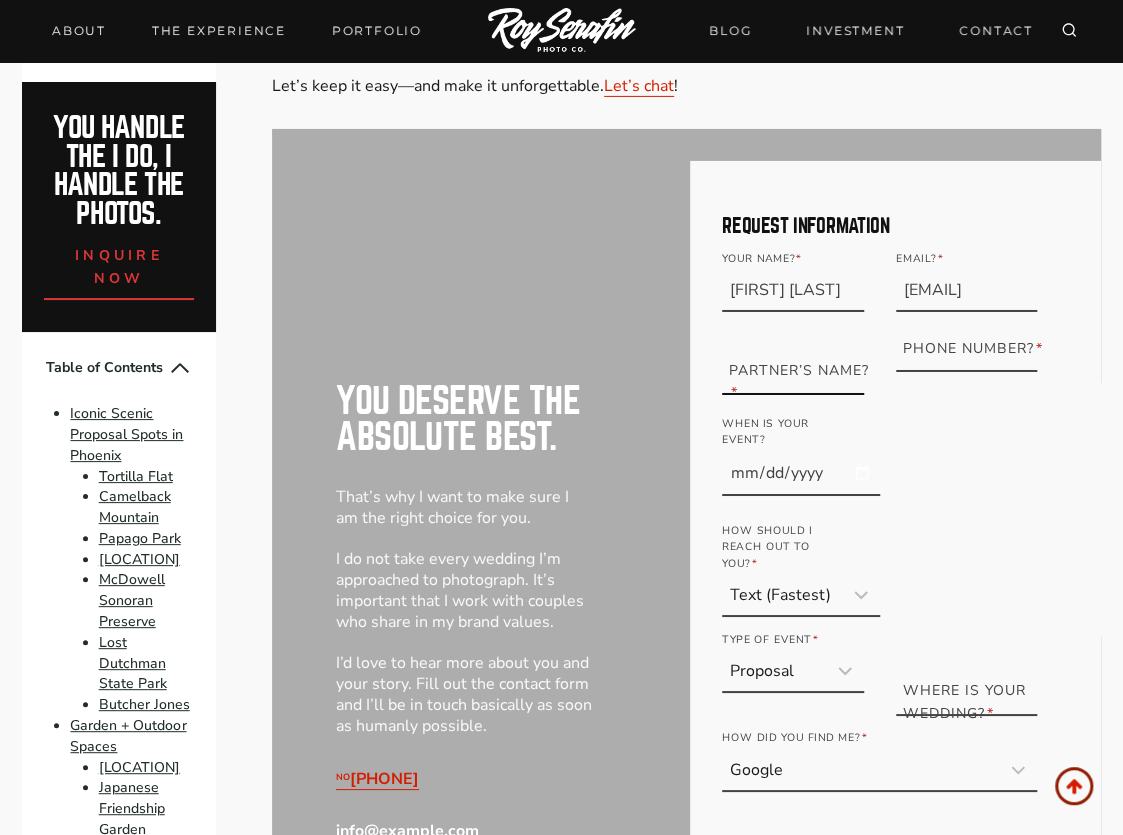 click on "Partner’s Name? *" at bounding box center [793, 375] 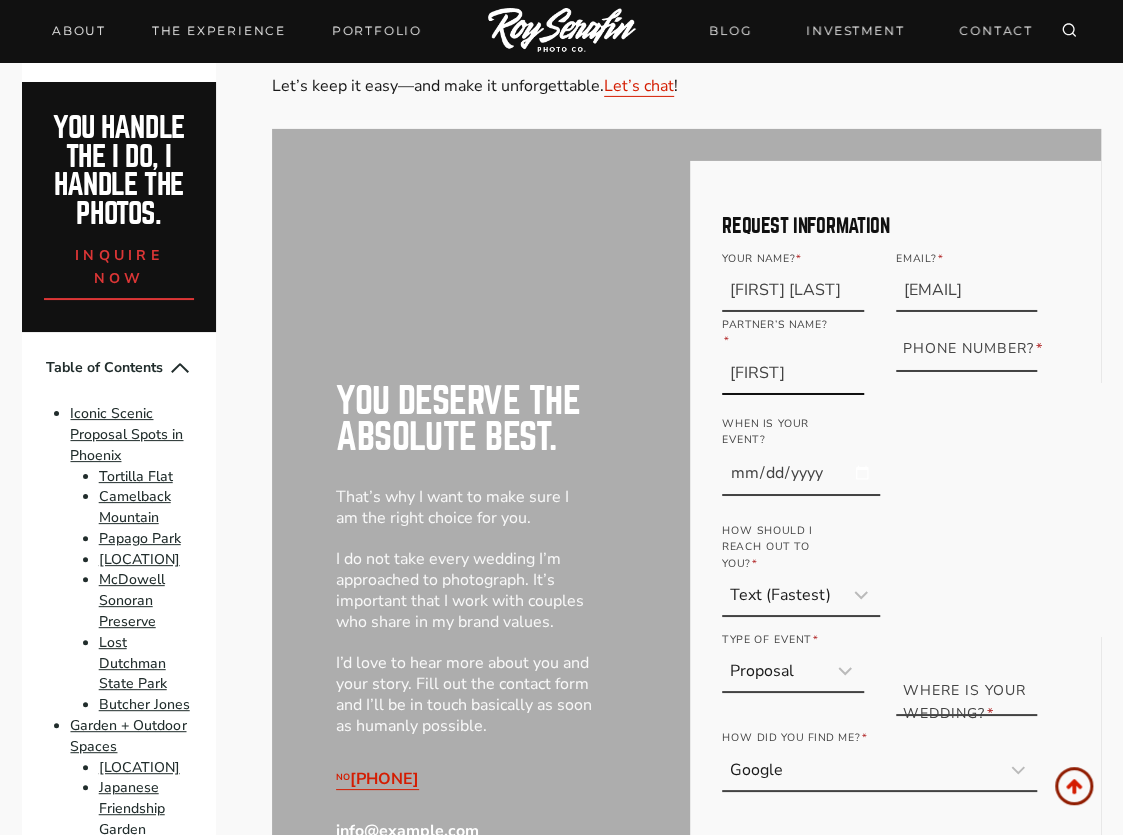 type on "Roslynn" 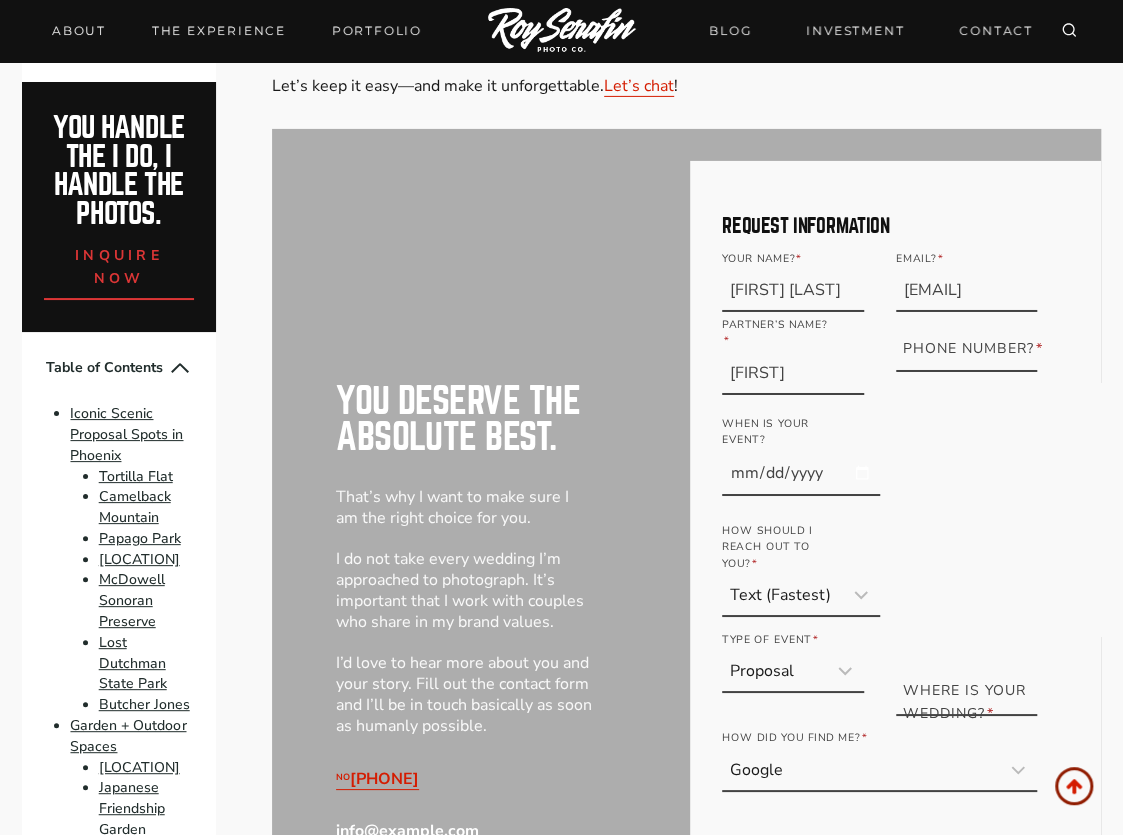 click on "Phone Number? *" at bounding box center (974, 349) 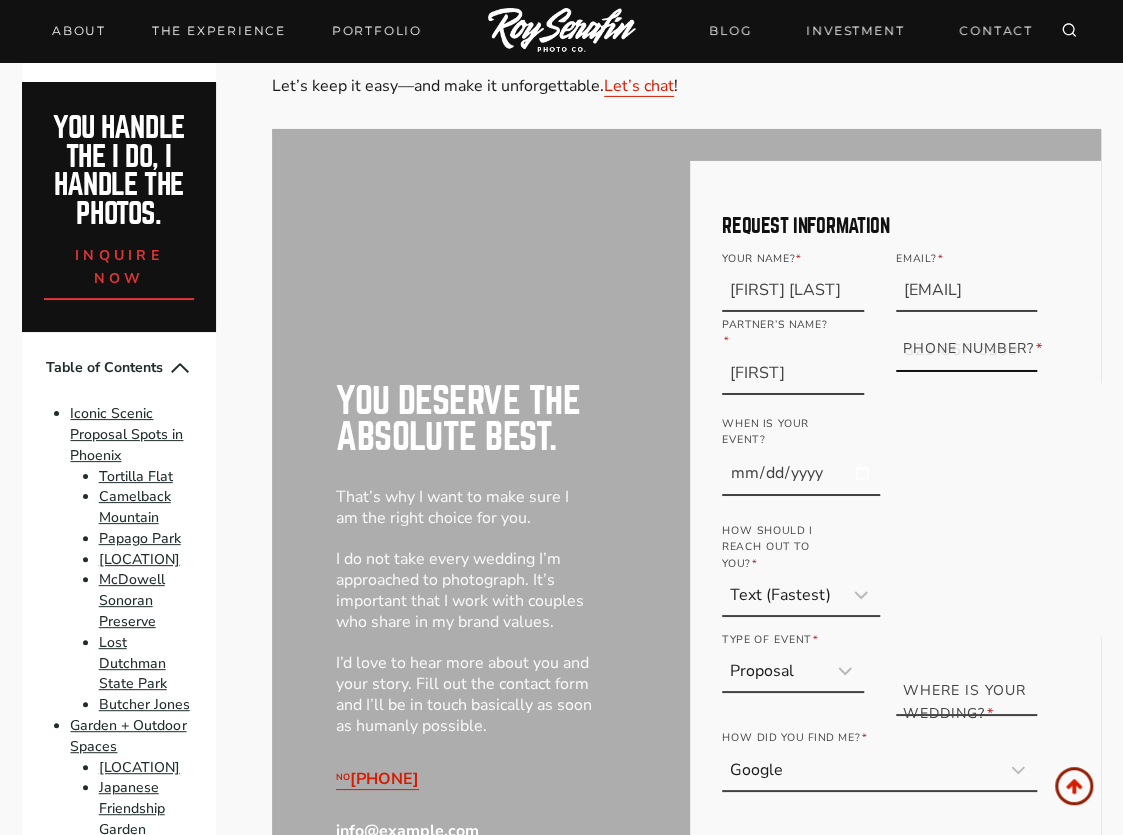 click on "Phone Number? *" at bounding box center (967, 352) 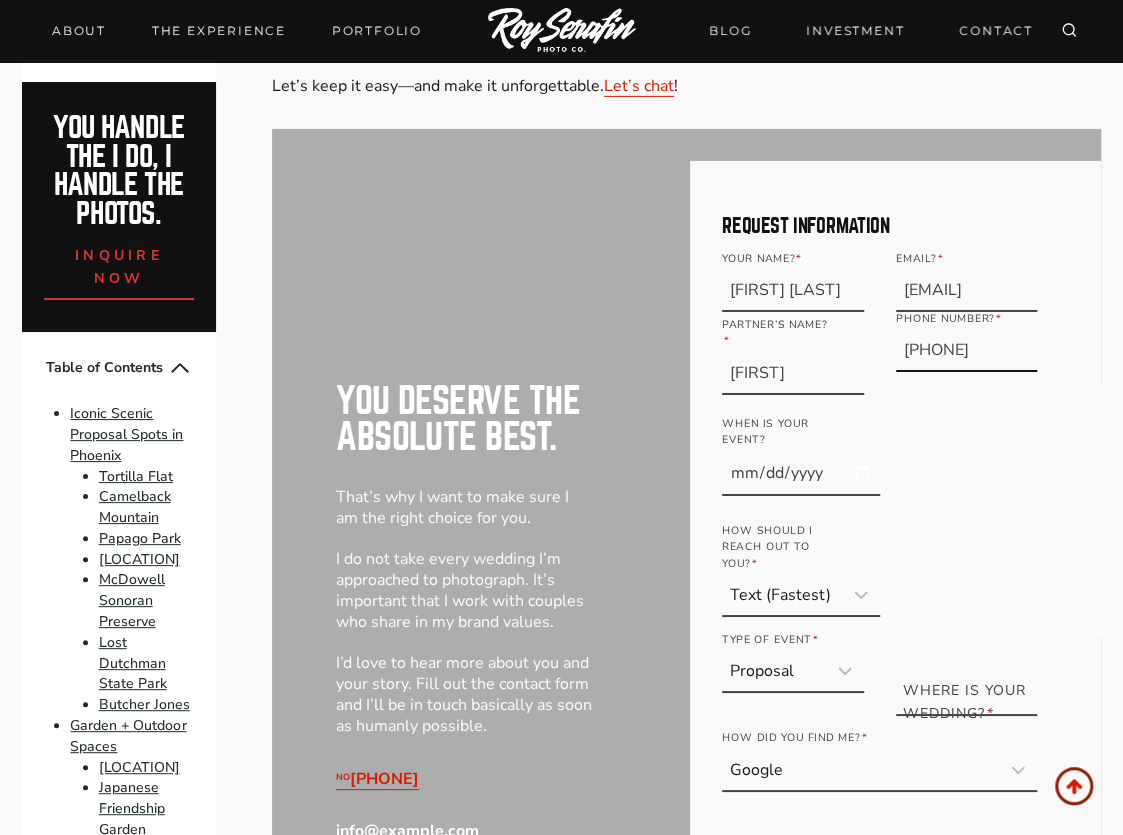 type on "909-276-1078" 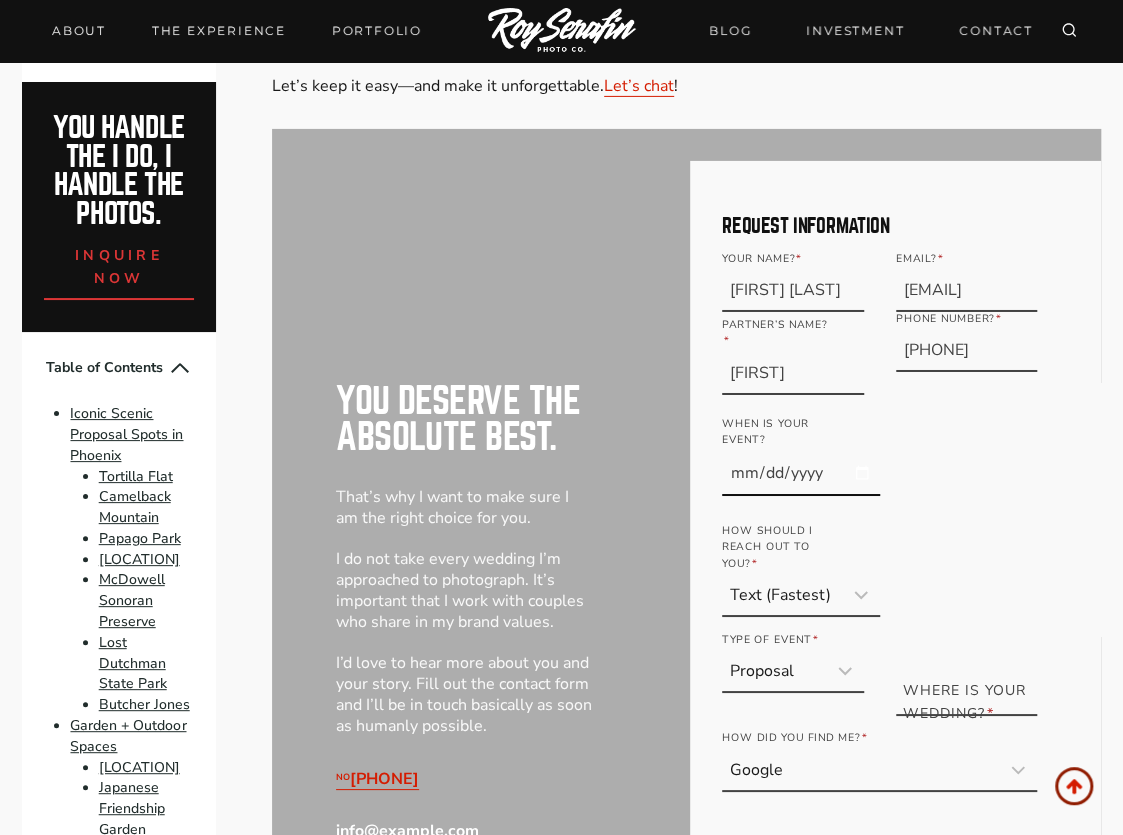 click on "2025-08-06" at bounding box center [801, 474] 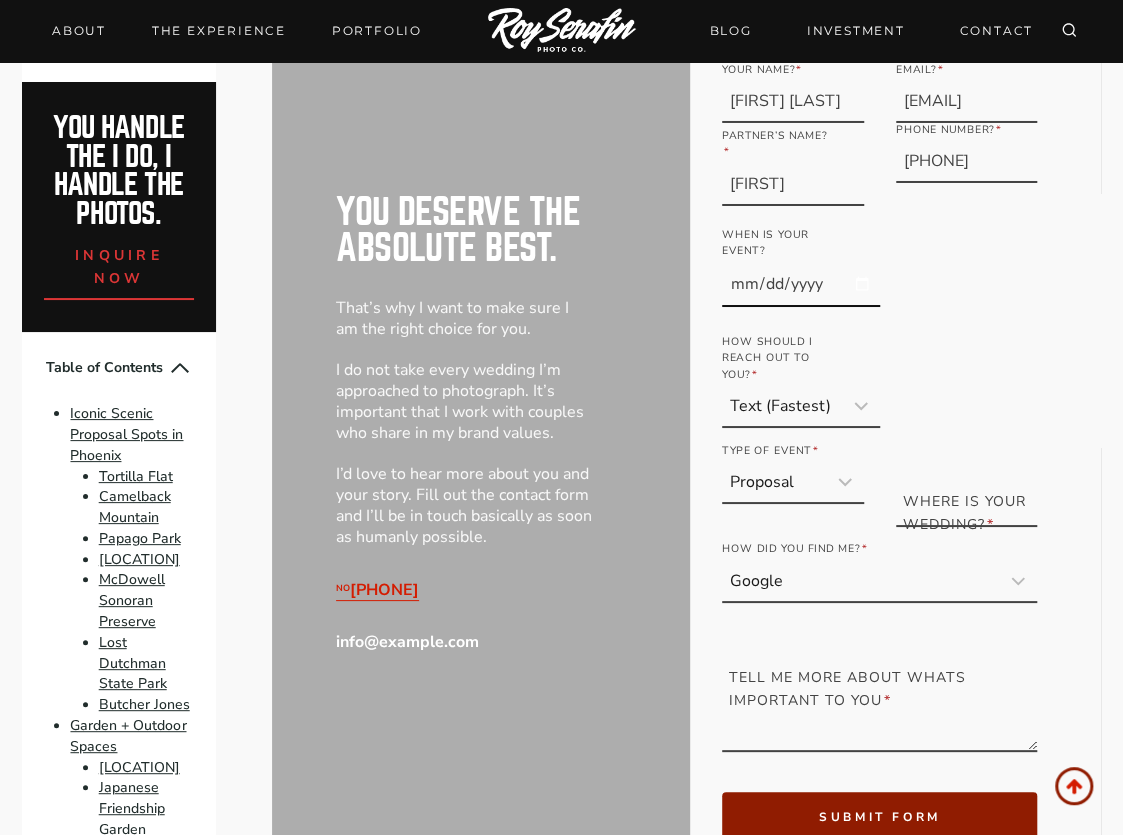 scroll, scrollTop: 16600, scrollLeft: 0, axis: vertical 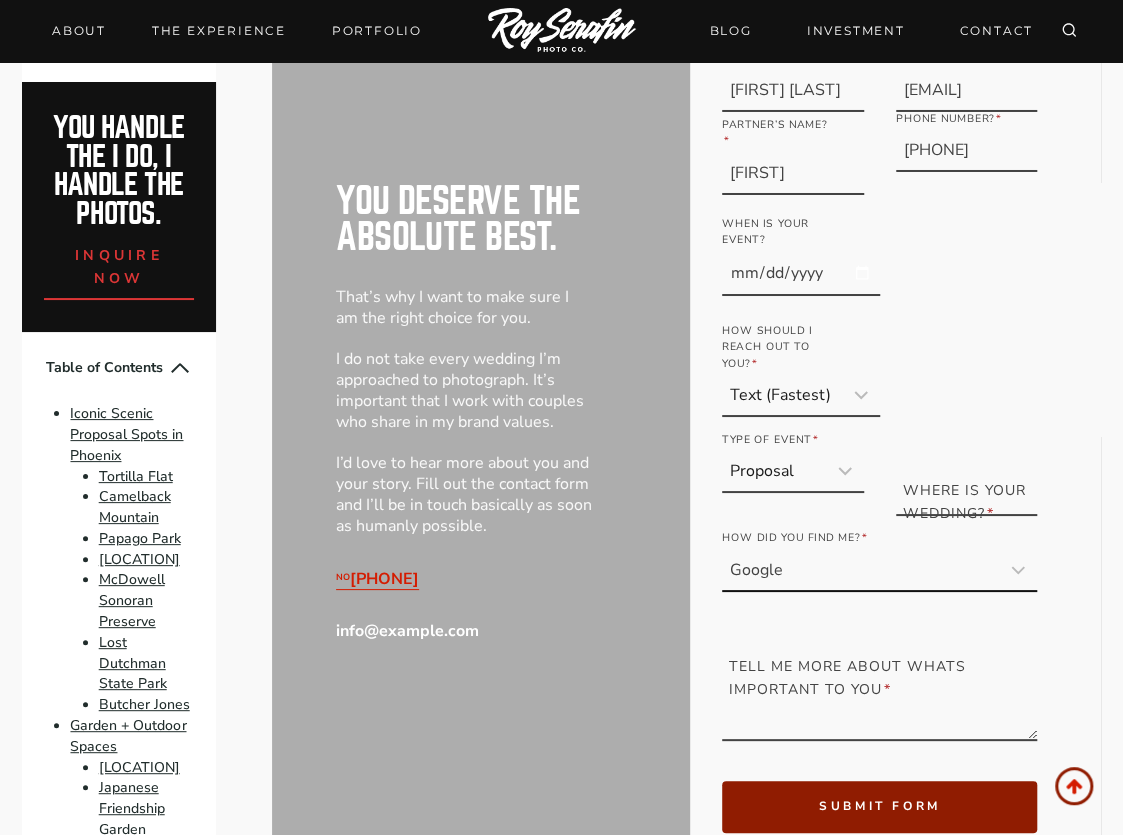 click on "Google Instagram Facebook Youtube Vendor Referral Client Referral Carrier Pigeon" at bounding box center [879, 571] 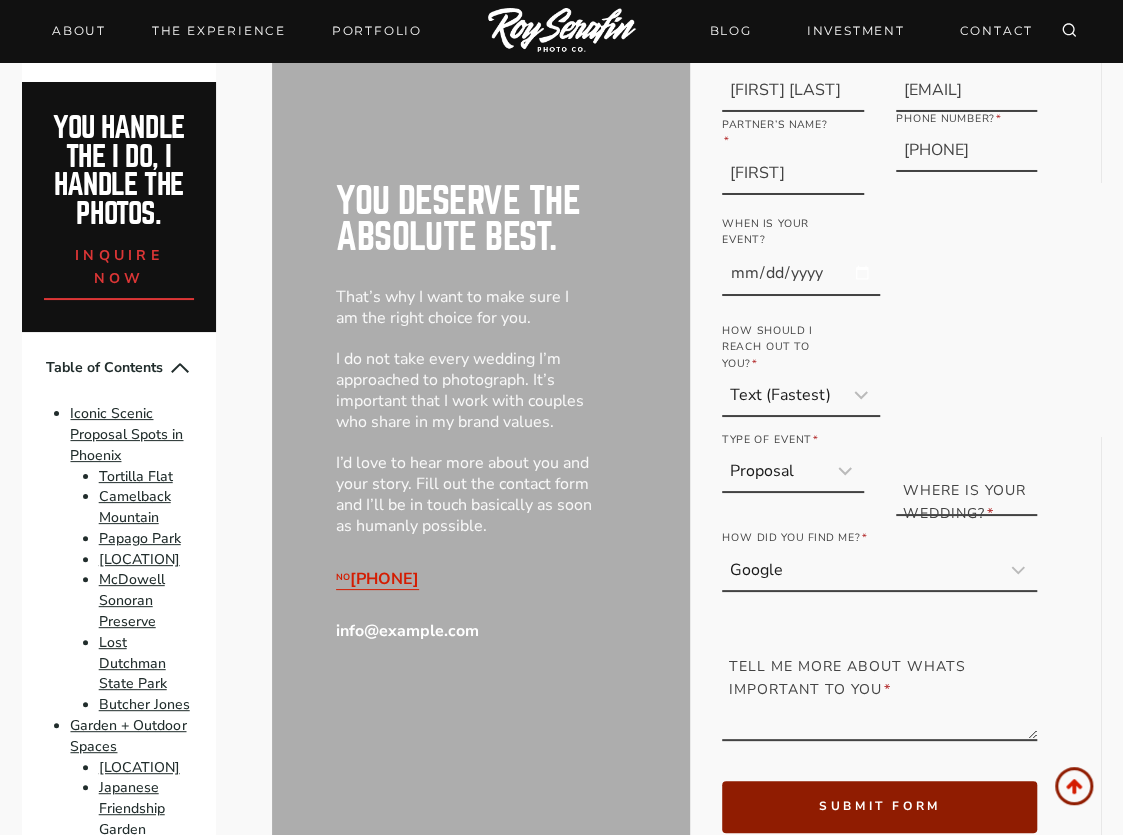 click on "Request Information Your Name? * Michael O'Toole Partner’s Name? * Roslynn Email? * maotoole95@yahoo.com Phone Number? * 909-276-1078 When is your event? 2025-09-05 How should i reach out to you? * Text (Fastest) Phone Call Email Type of Event * Wedding Elopement Engagement Session Proposal Portrait Where is your Wedding? * How did you find me? * Google Instagram Facebook Youtube Vendor Referral Client Referral Carrier Pigeon Tell me more about whats important to you * submit form" at bounding box center [895, 413] 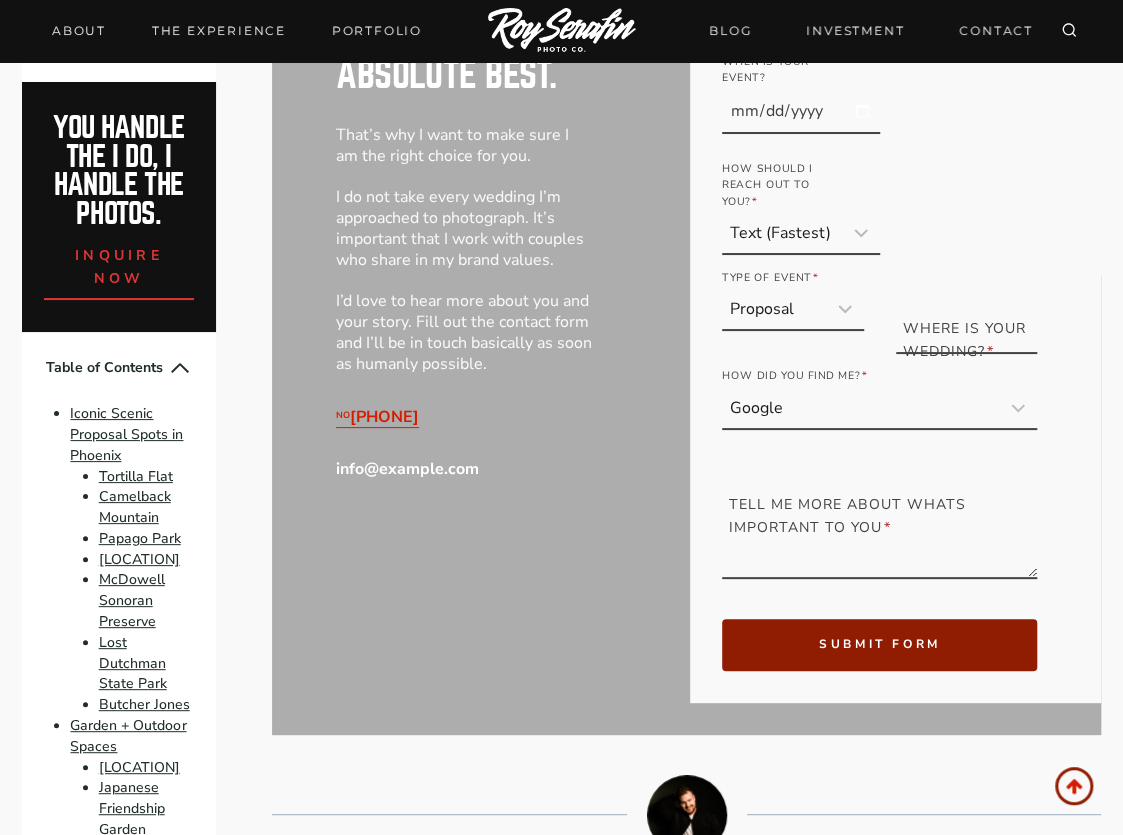 scroll, scrollTop: 16800, scrollLeft: 0, axis: vertical 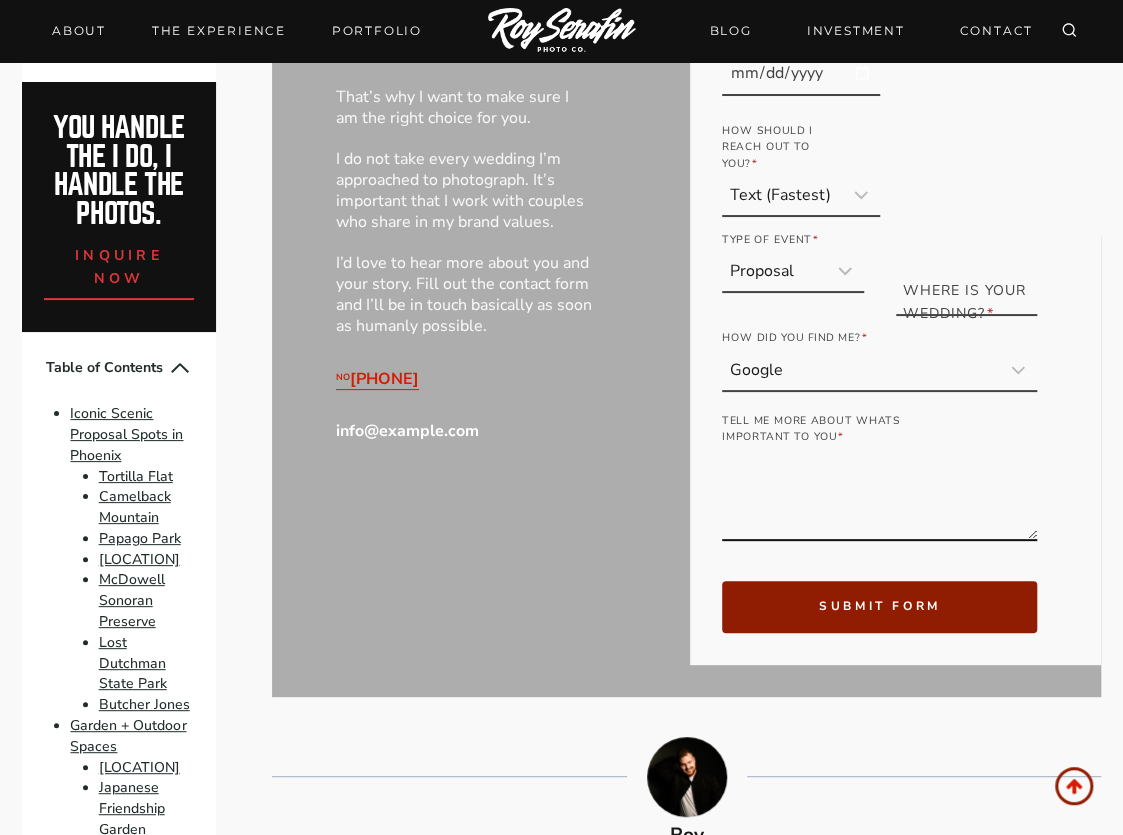 click on "Tell me more about whats important to you *" at bounding box center [879, 496] 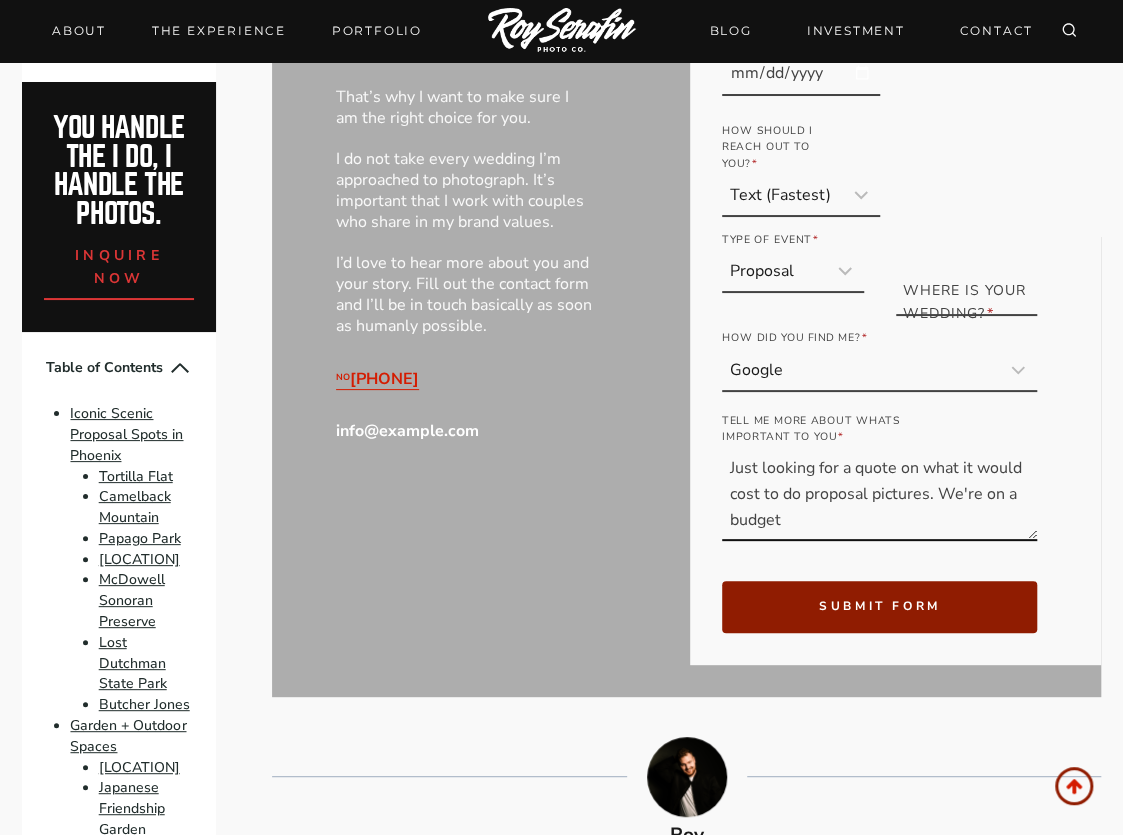 click on "Just looking for a quote on what it would cost to do proposal pictures. We're on a budget" at bounding box center (879, 496) 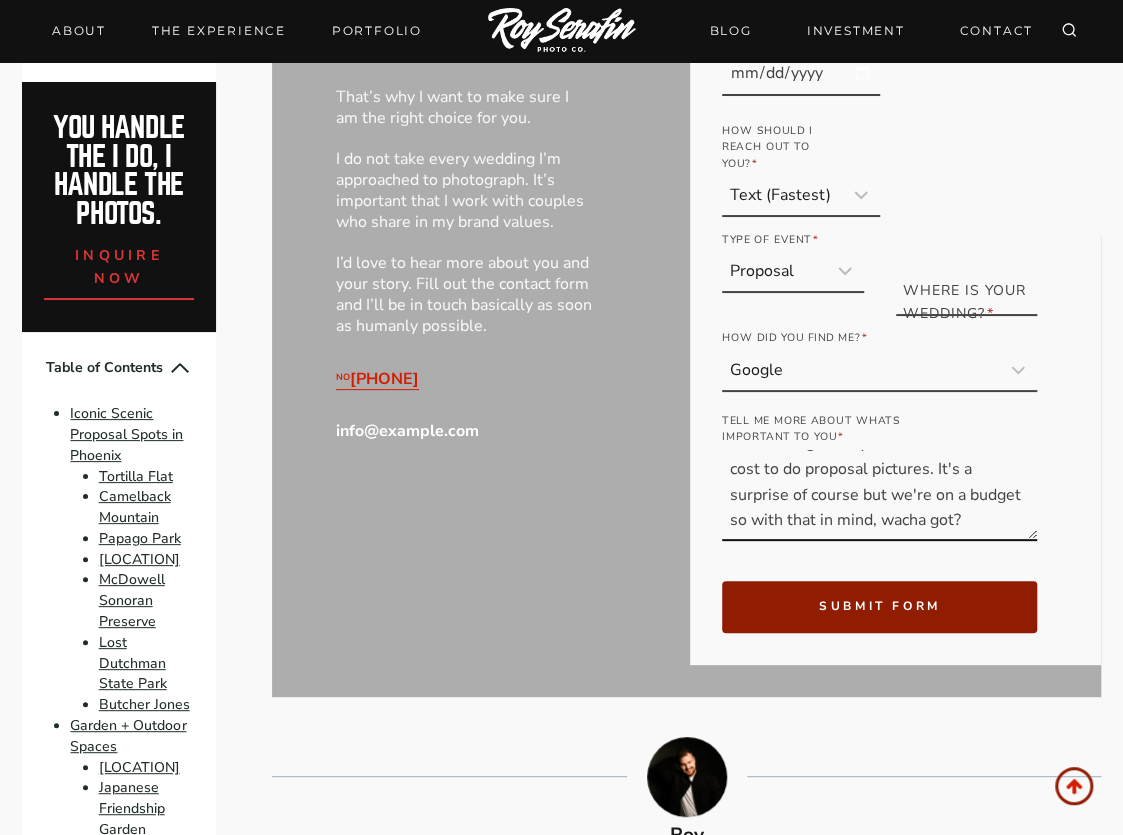 scroll, scrollTop: 42, scrollLeft: 0, axis: vertical 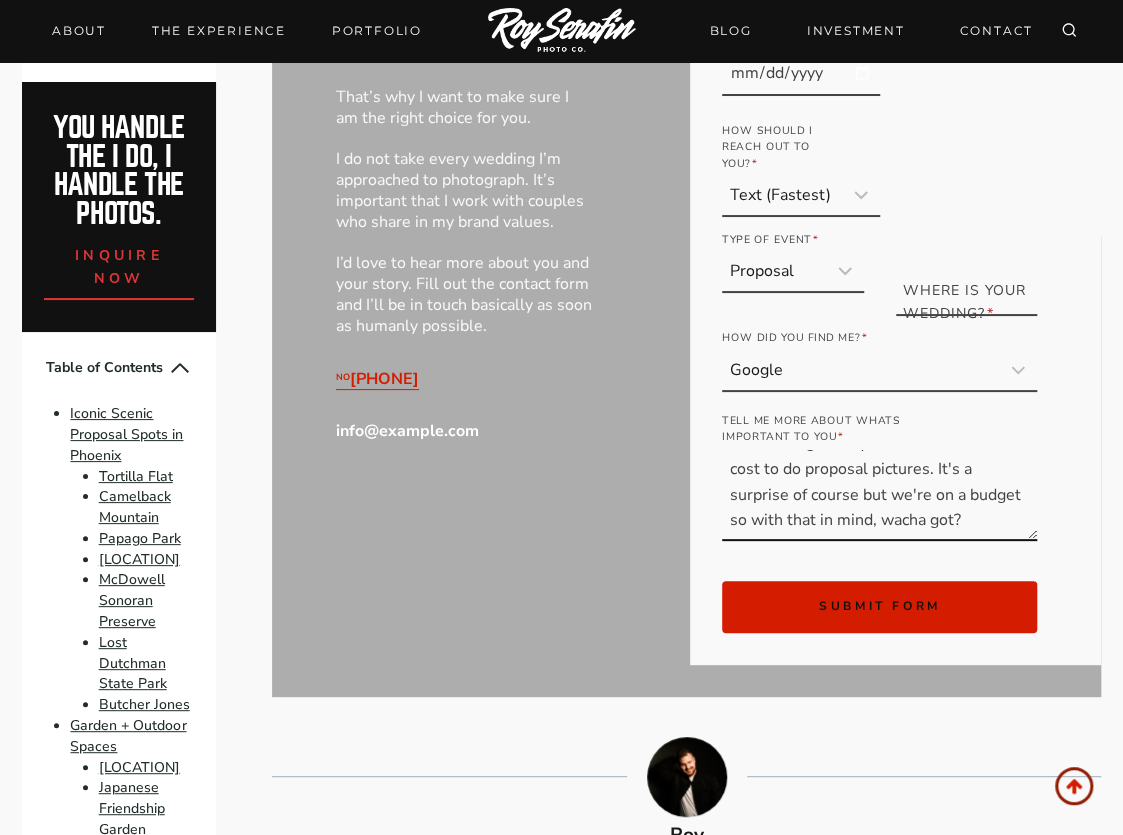 type on "Just looking for a quote on what it would cost to do proposal pictures. It's a surprise of course but we're on a budget so with that in mind, wacha got?" 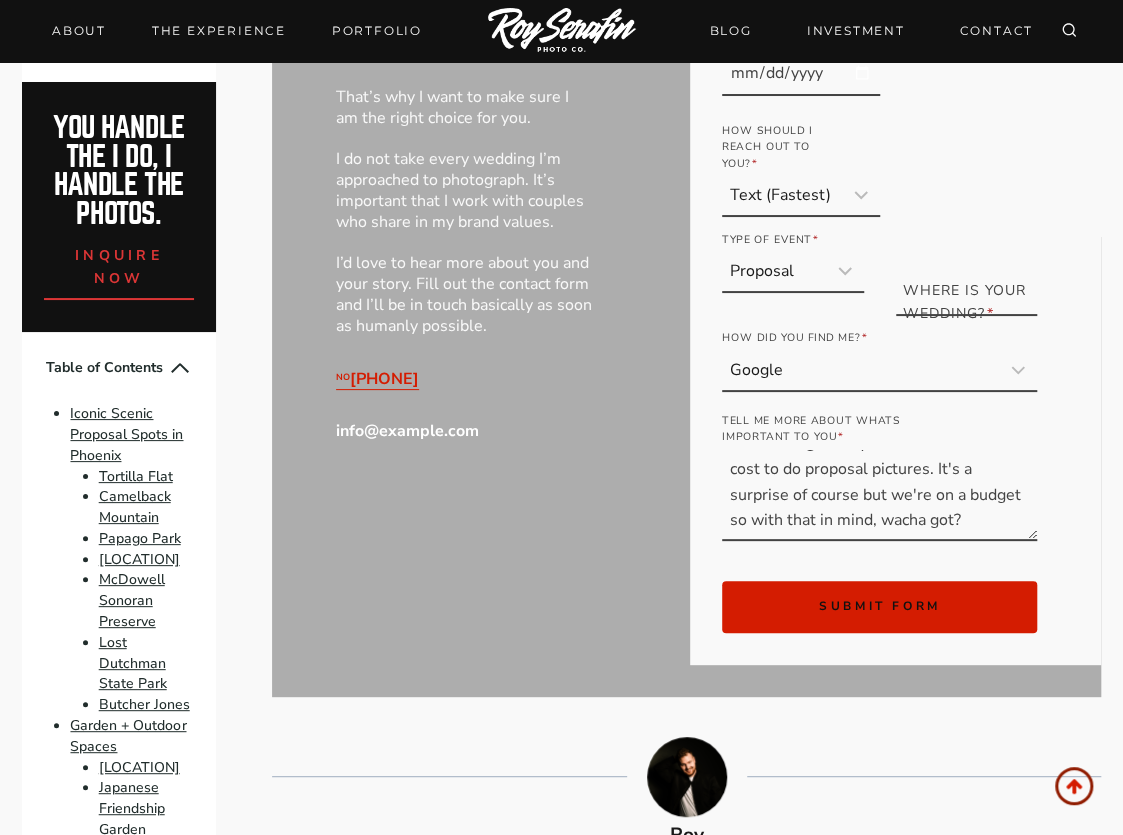 click on "submit form" at bounding box center (879, 606) 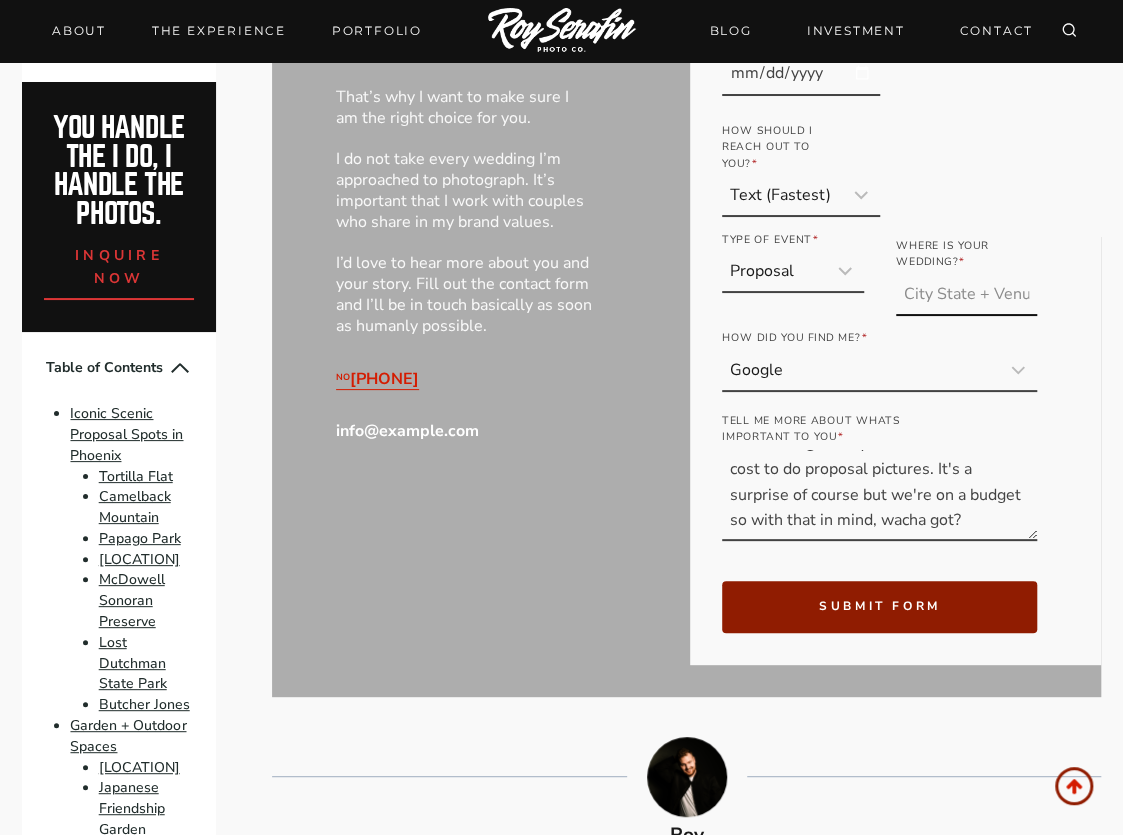 click on "Where is your Wedding? *" at bounding box center [967, 295] 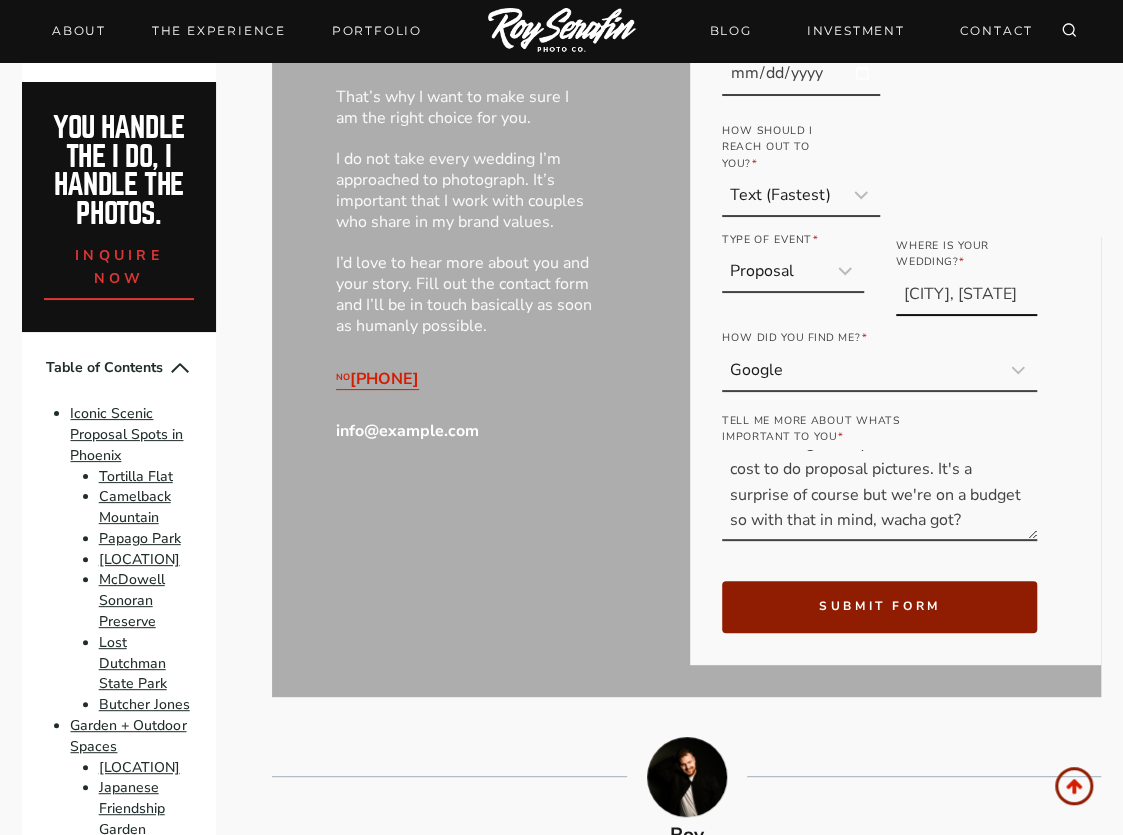 type on "PHX, AZ" 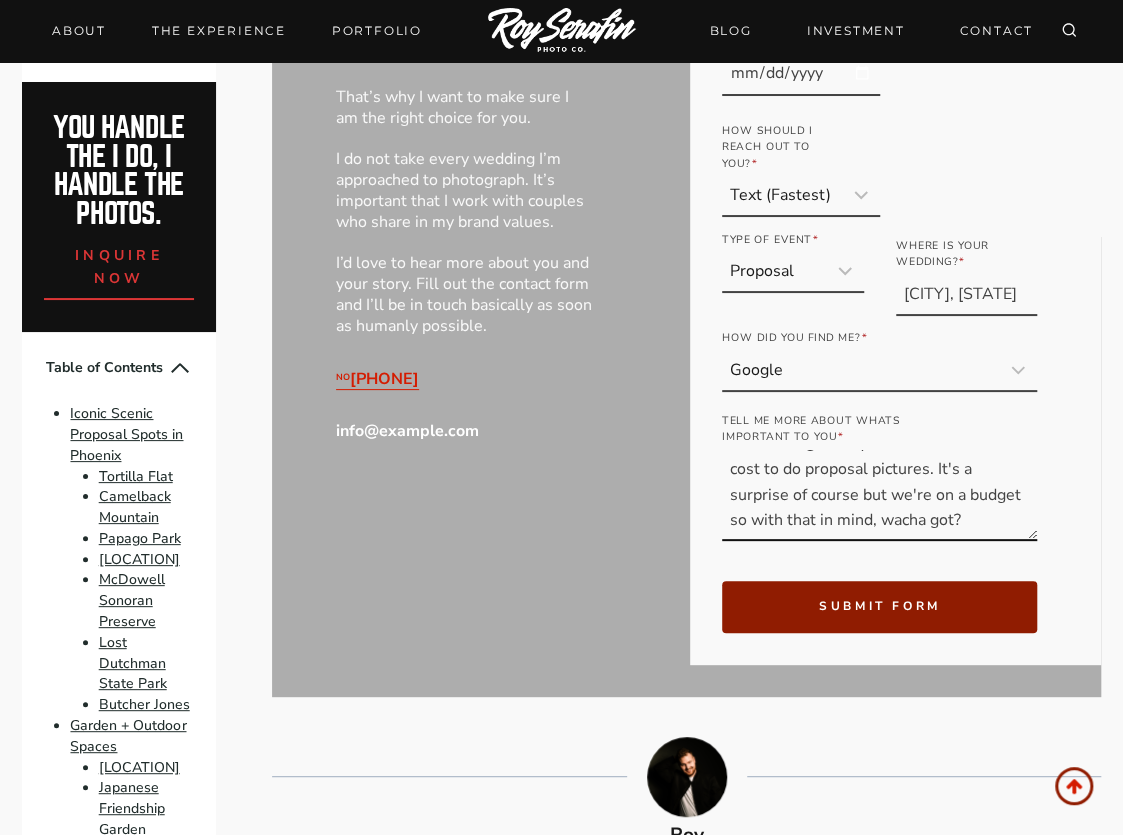click on "Just looking for a quote on what it would cost to do proposal pictures. It's a surprise of course but we're on a budget so with that in mind, wacha got?" at bounding box center [879, 496] 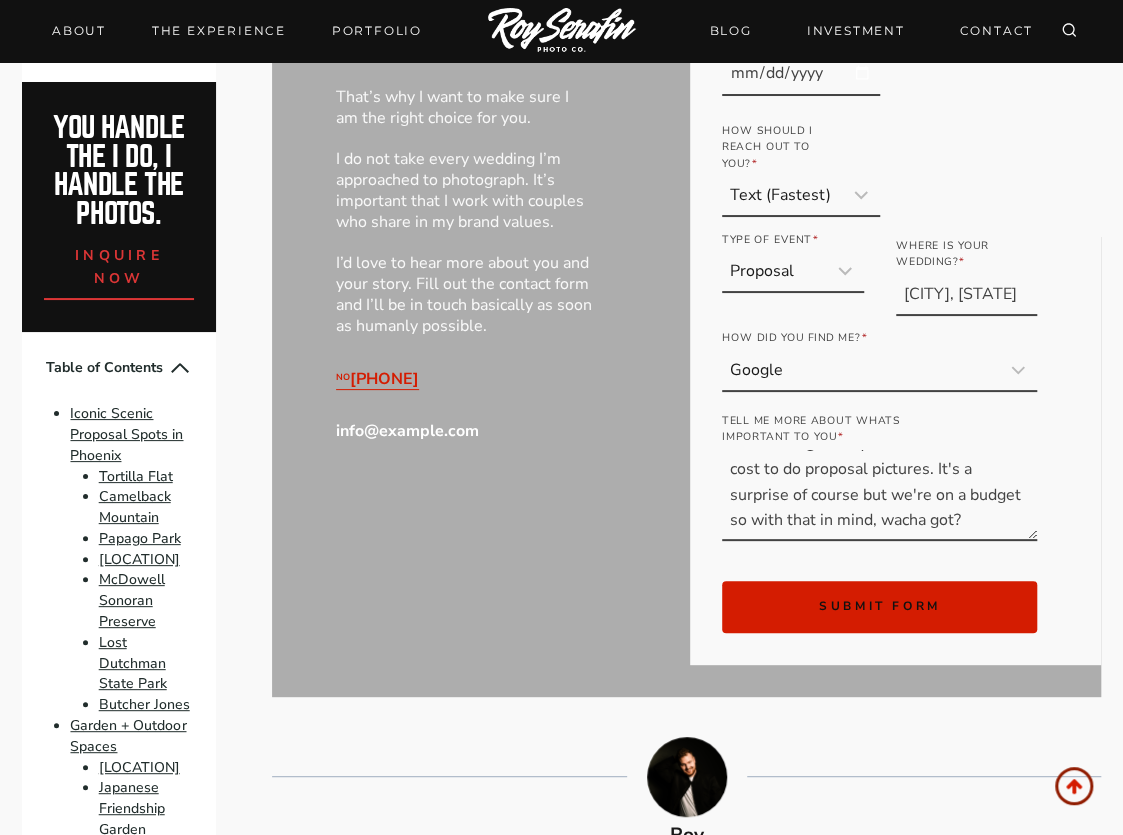 click on "submit form" at bounding box center (880, 606) 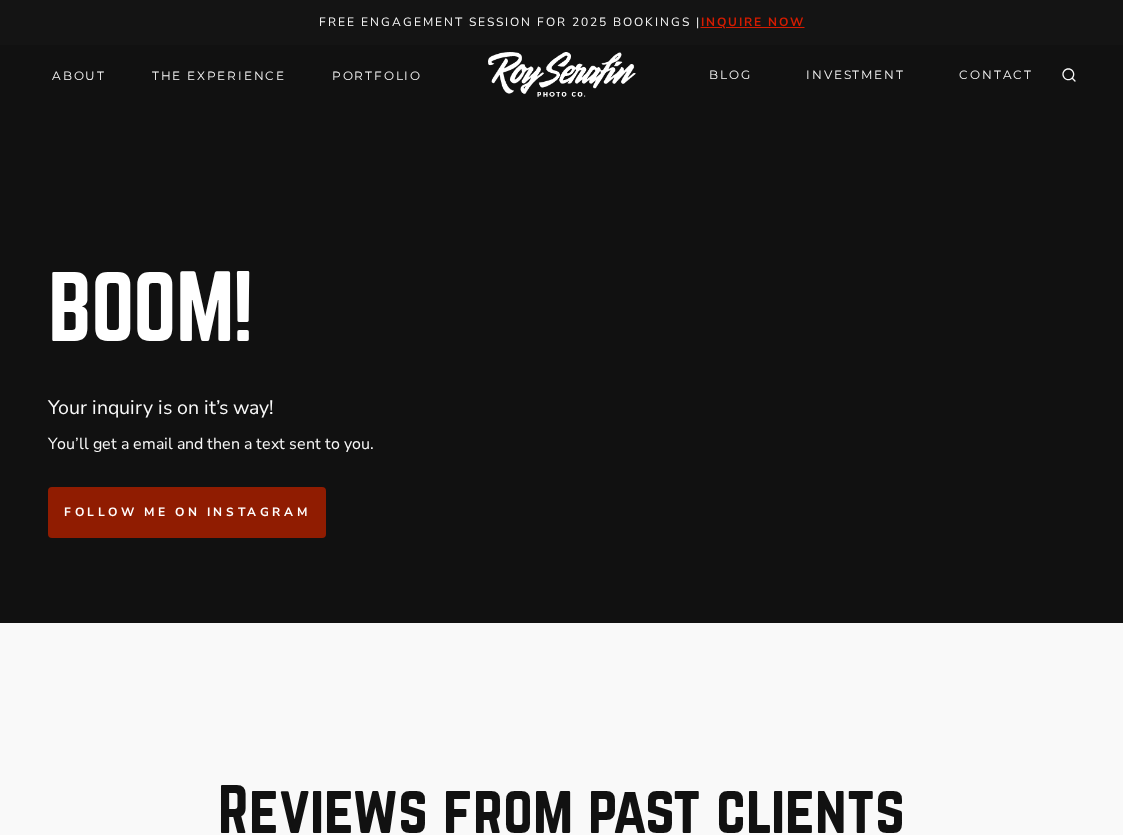 scroll, scrollTop: 0, scrollLeft: 0, axis: both 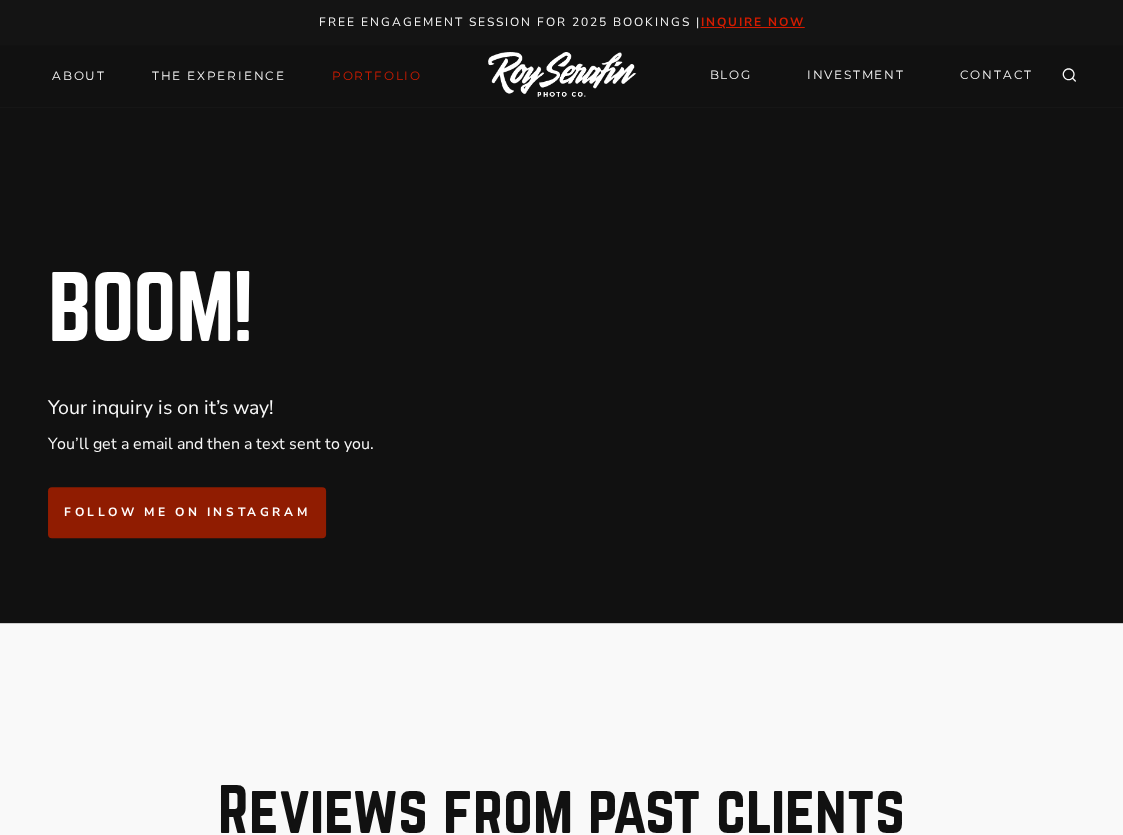 click on "Portfolio" at bounding box center (377, 76) 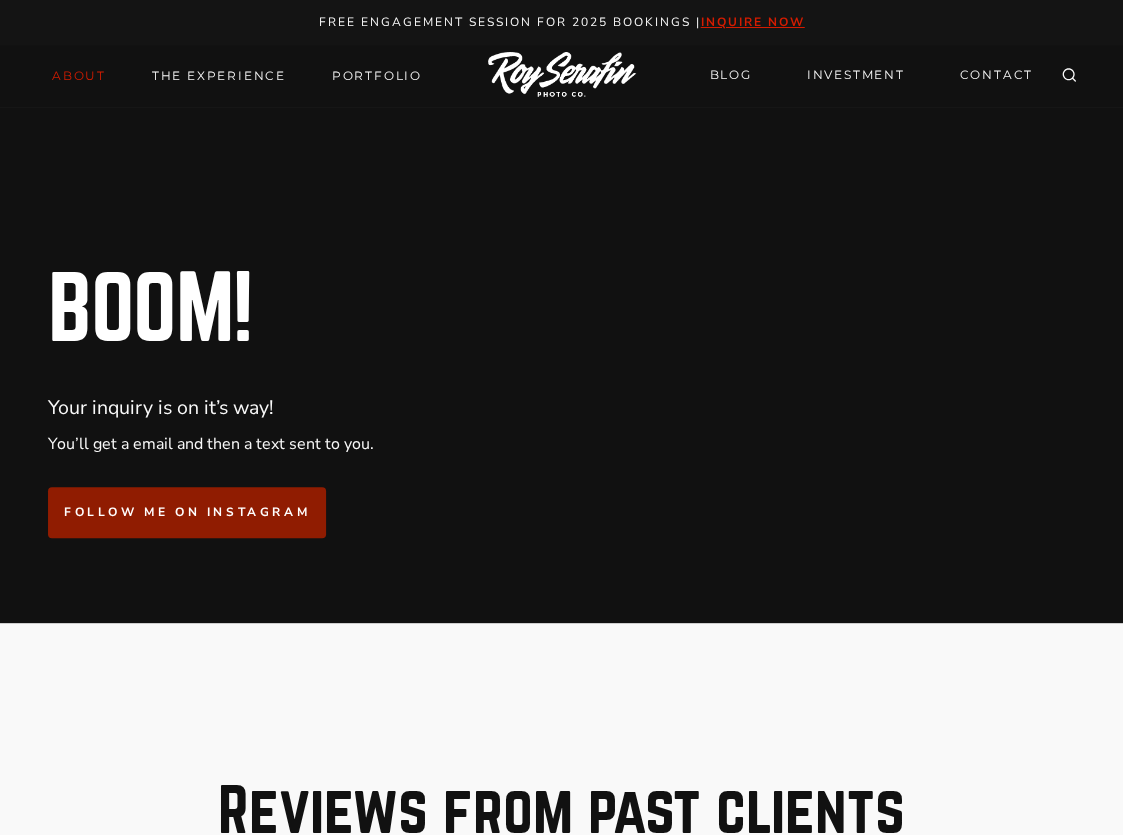 click on "About" at bounding box center [79, 76] 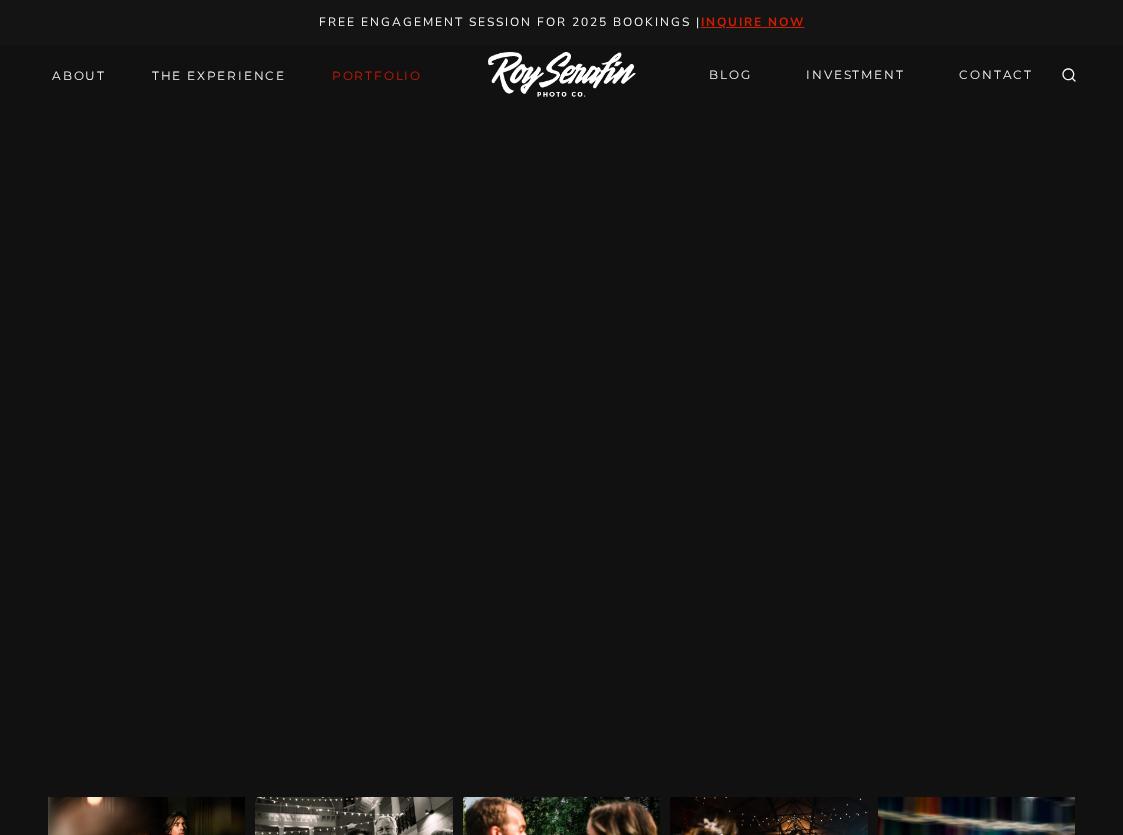 scroll, scrollTop: 0, scrollLeft: 0, axis: both 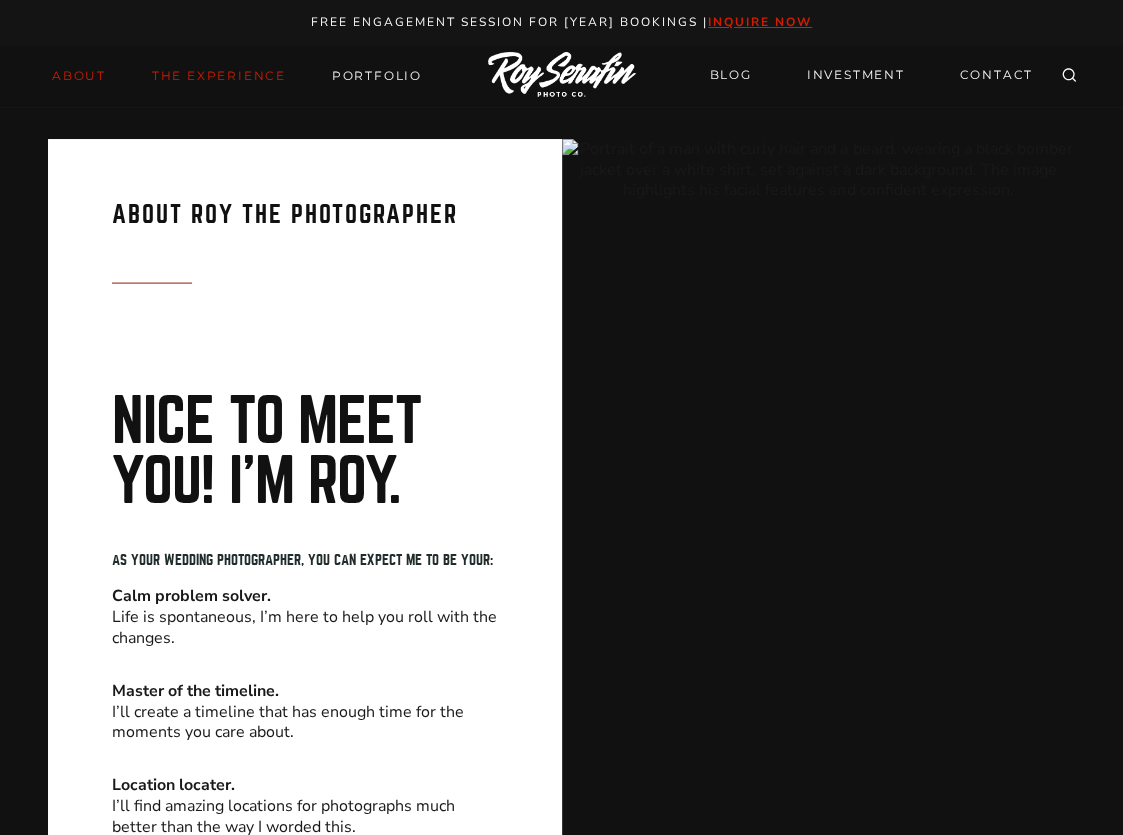 click on "THE EXPERIENCE" at bounding box center [219, 76] 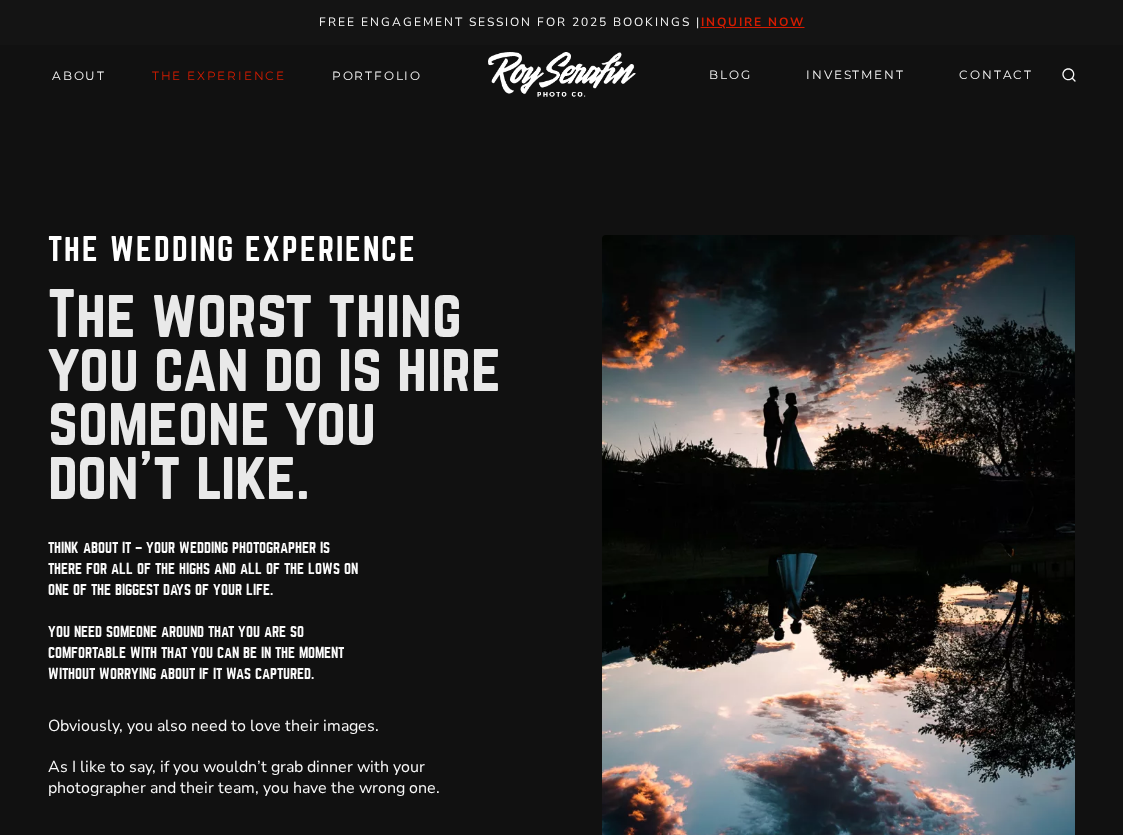 scroll, scrollTop: 0, scrollLeft: 0, axis: both 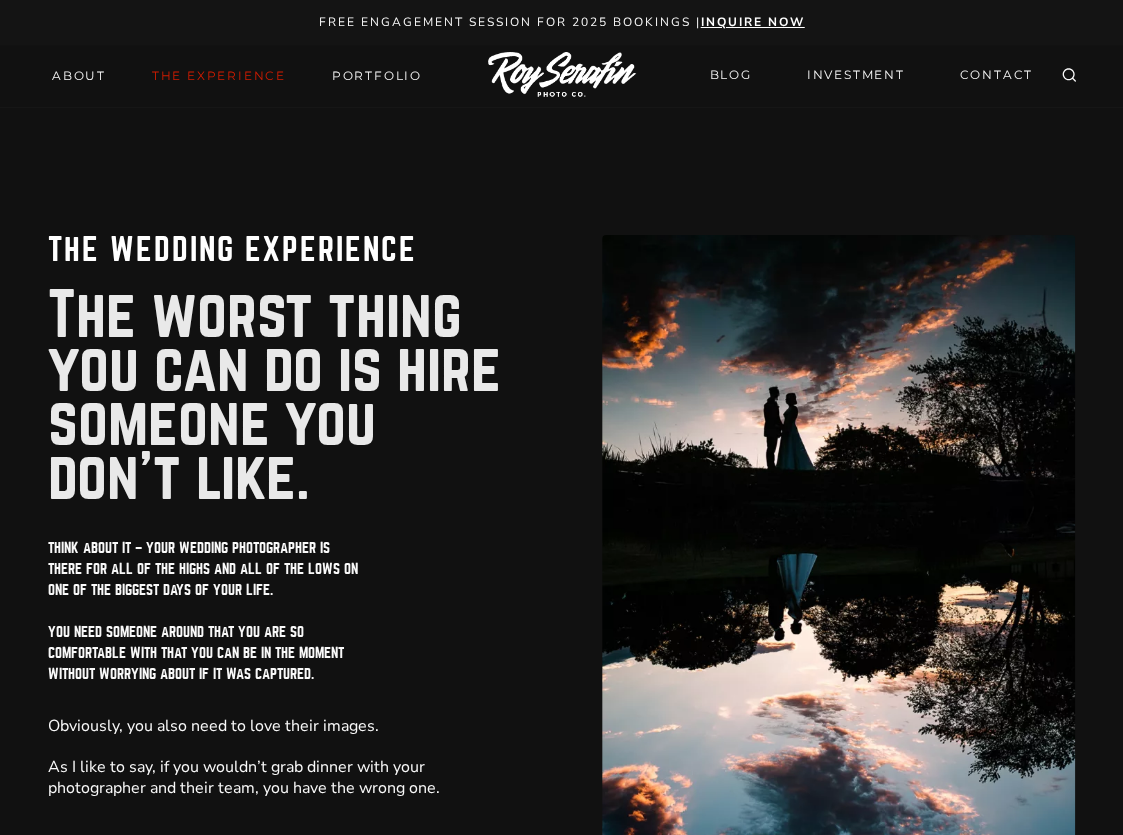 click on "inquire now" at bounding box center [753, 22] 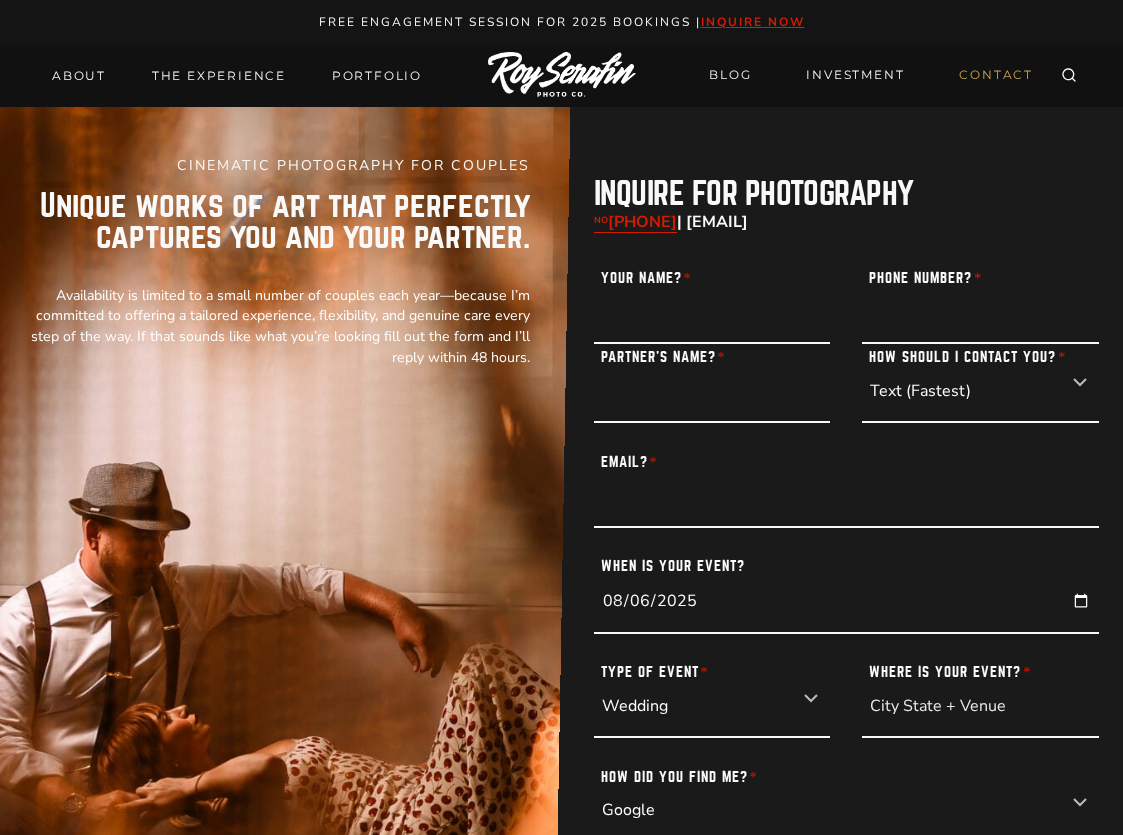 scroll, scrollTop: 0, scrollLeft: 0, axis: both 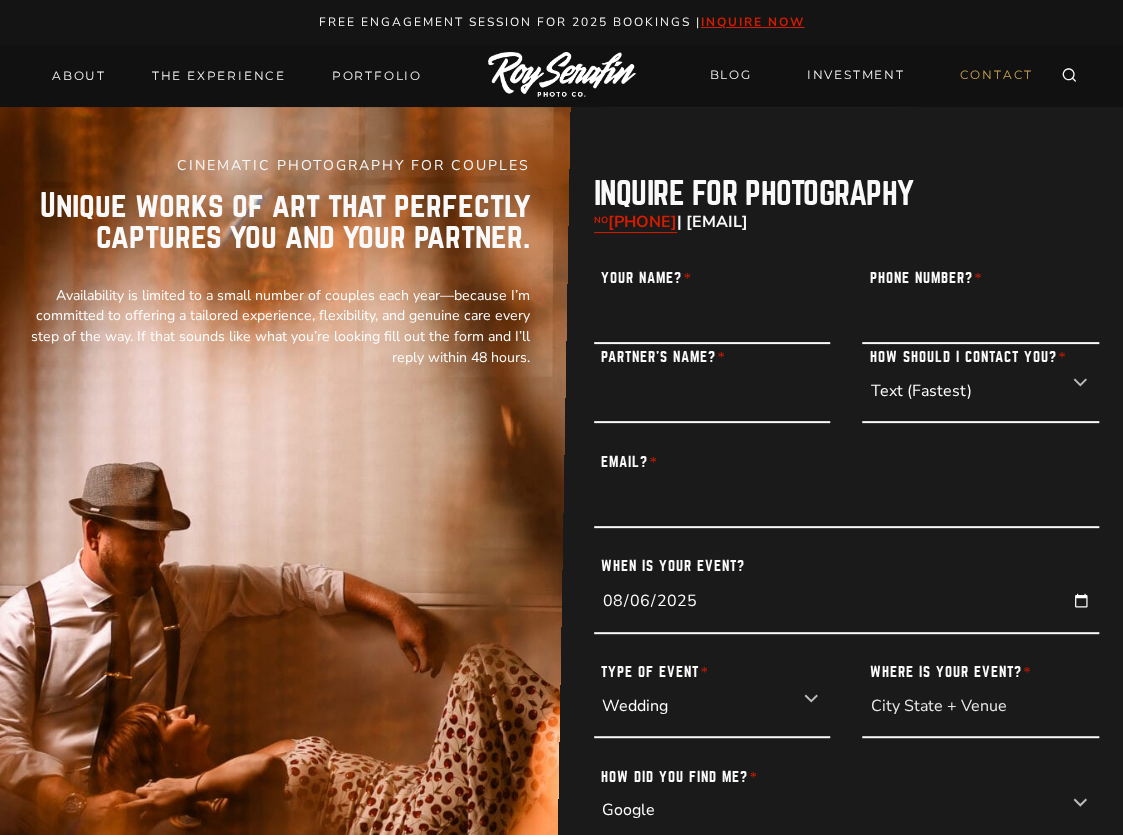 click at bounding box center [562, 75] 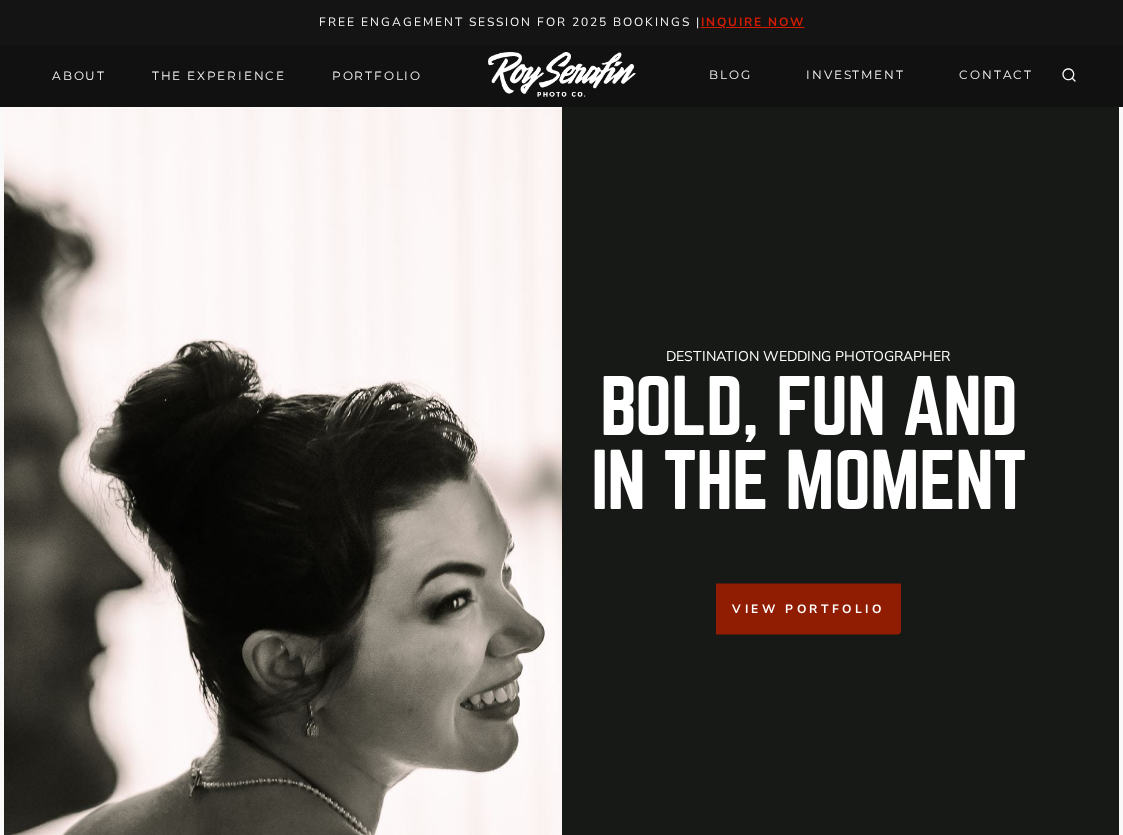 scroll, scrollTop: 0, scrollLeft: 0, axis: both 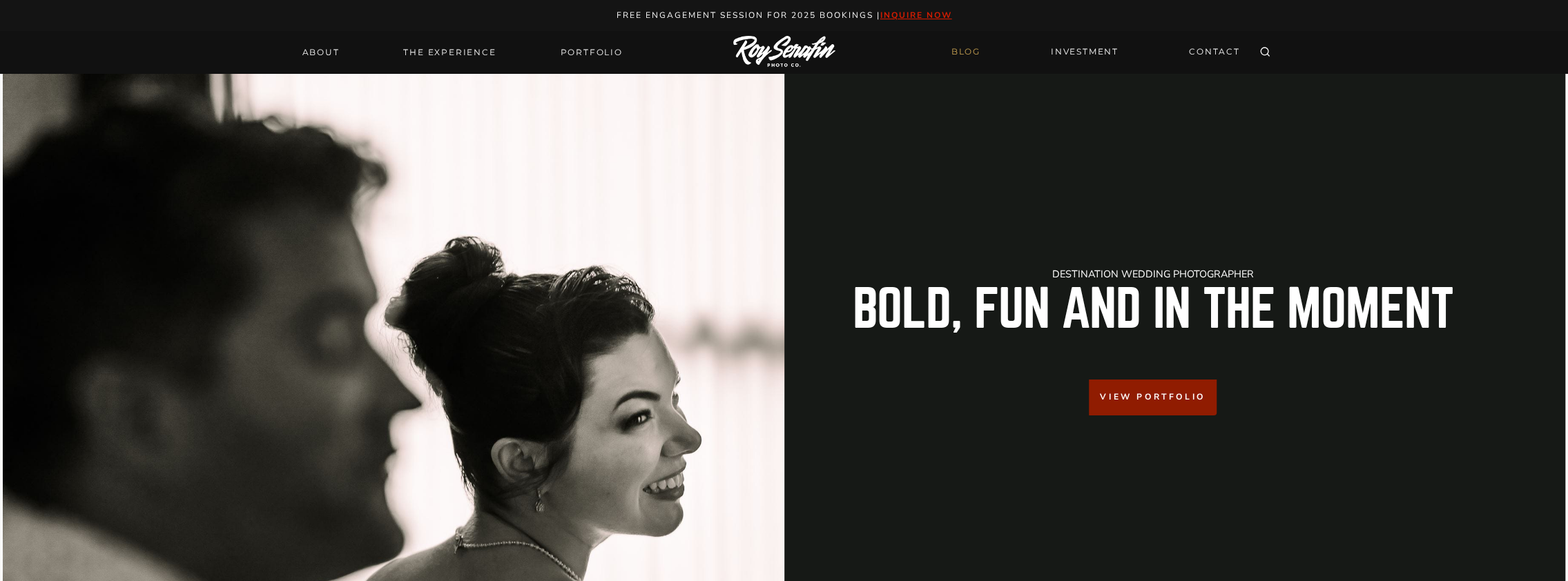 click on "BLOG" at bounding box center (966, 52) 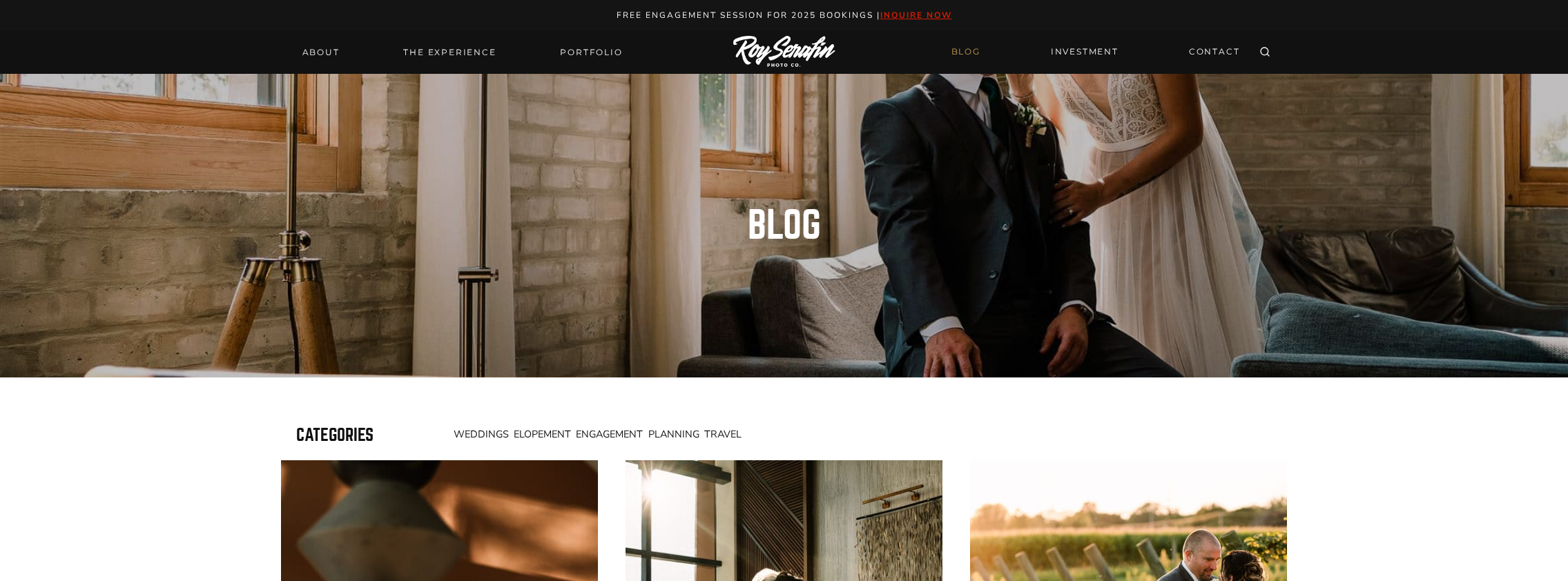 scroll, scrollTop: 0, scrollLeft: 0, axis: both 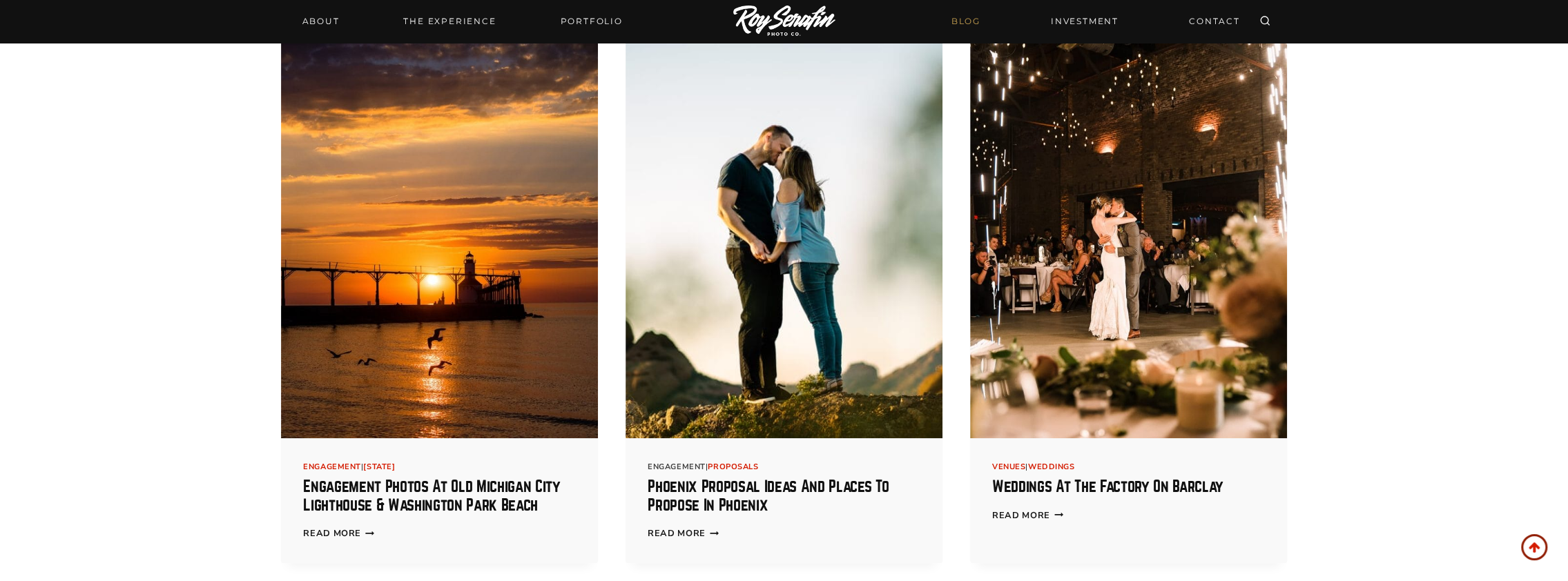 click on "Engagement" at bounding box center [677, 466] 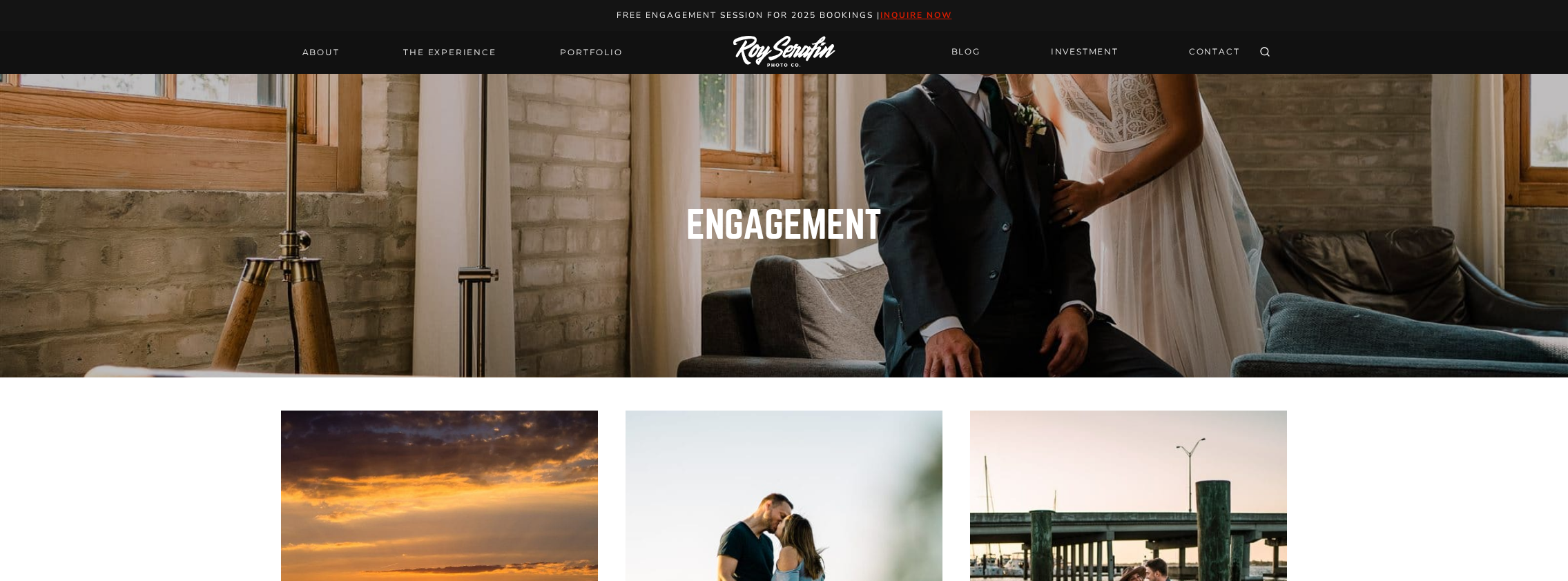 scroll, scrollTop: 0, scrollLeft: 0, axis: both 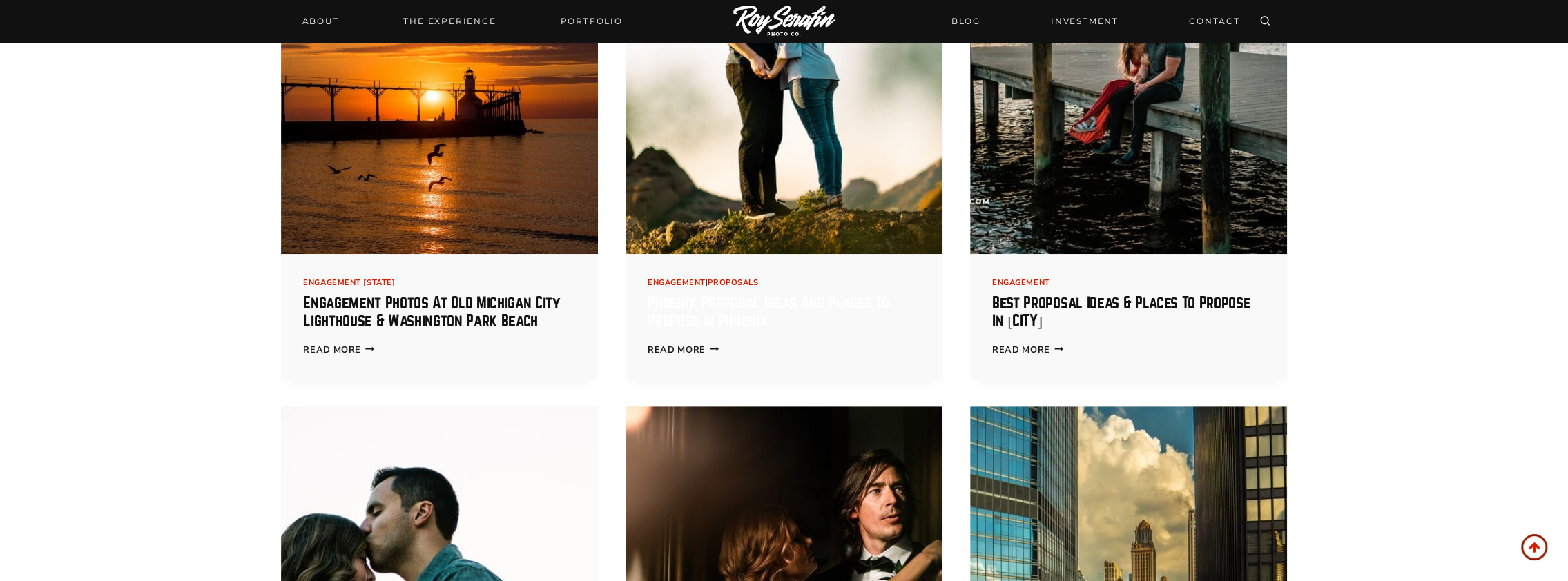 click on "Phoenix Proposal Ideas and Places to Propose in Phoenix" at bounding box center (768, 312) 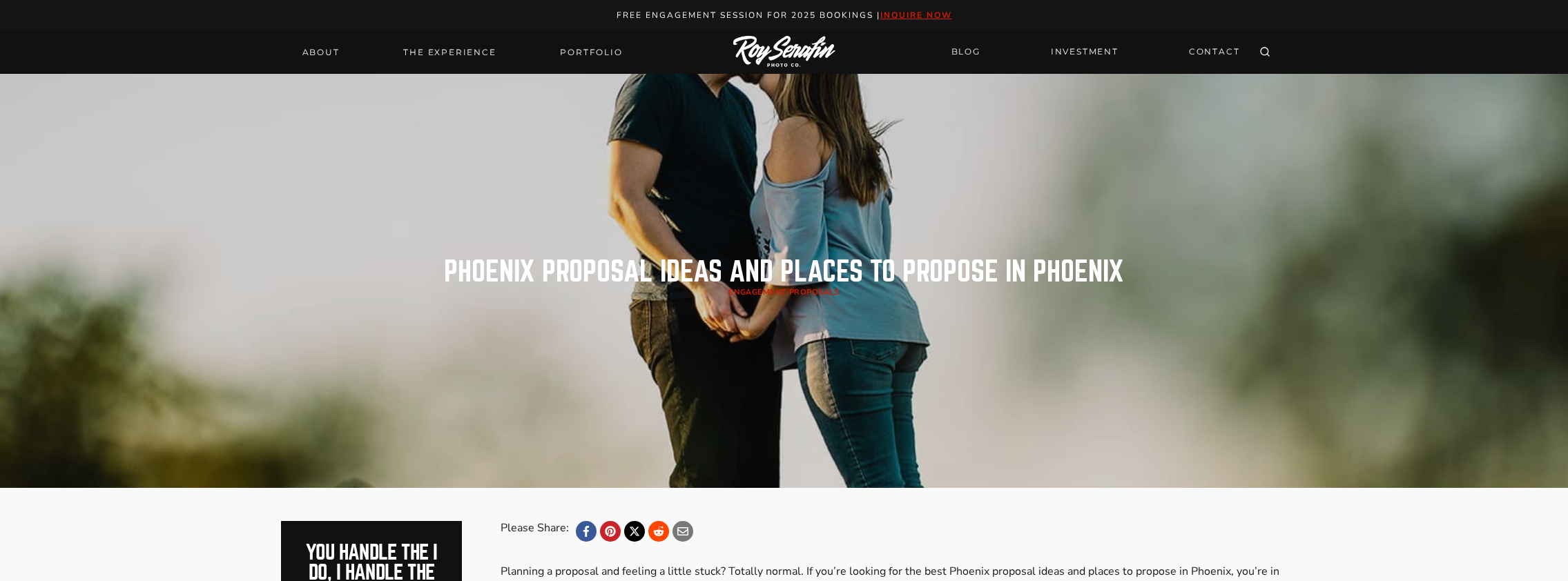 scroll, scrollTop: 0, scrollLeft: 0, axis: both 